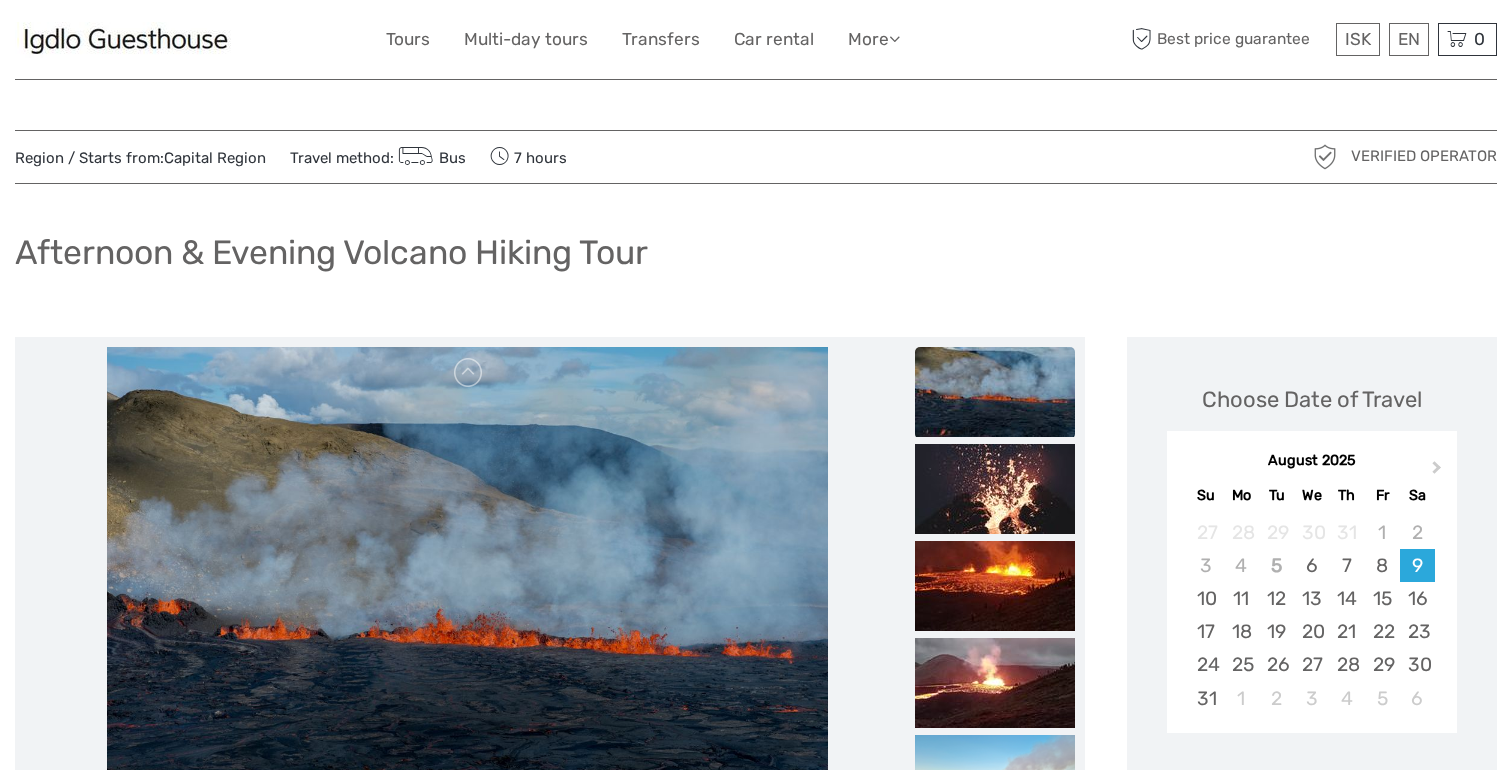 scroll, scrollTop: 0, scrollLeft: 0, axis: both 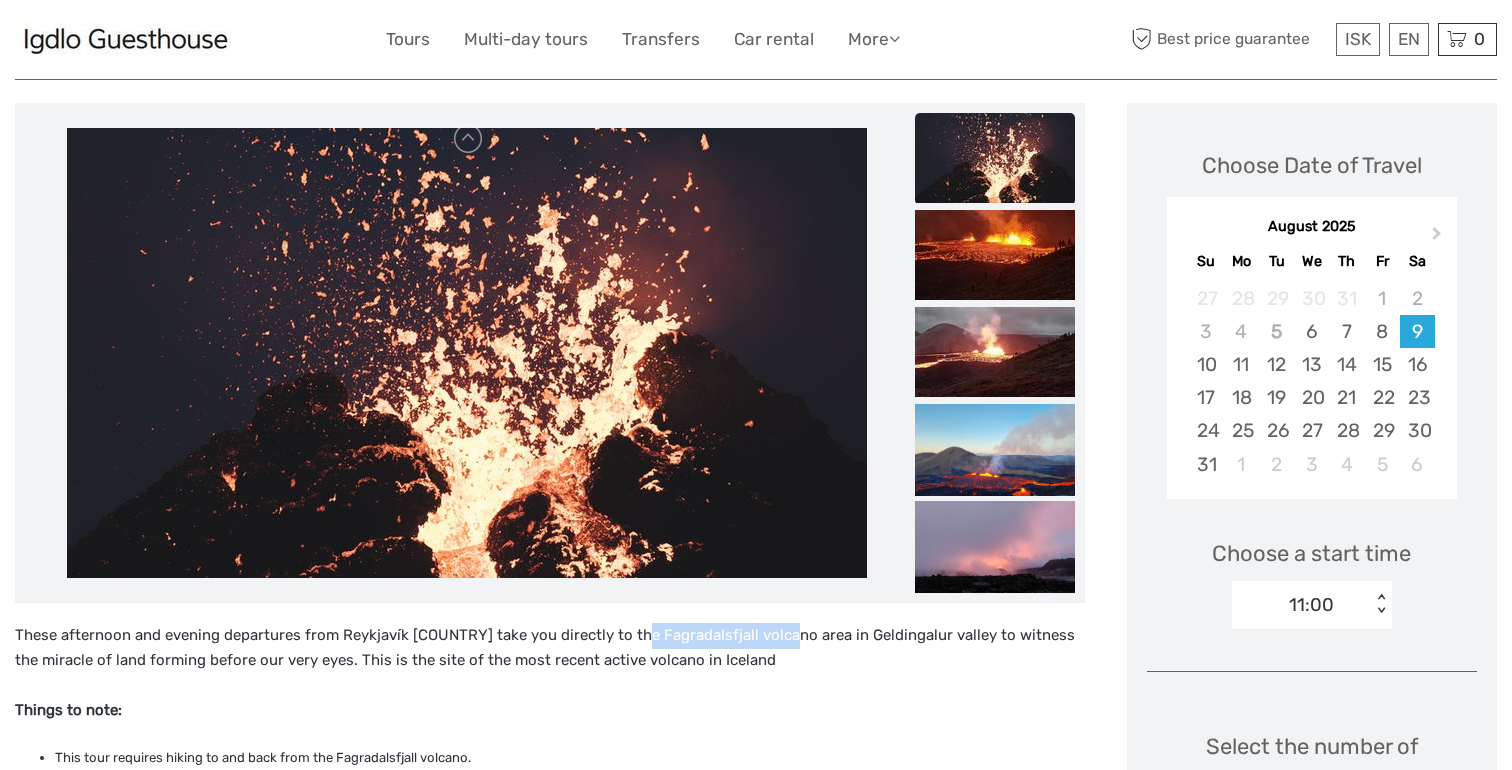 drag, startPoint x: 627, startPoint y: 634, endPoint x: 774, endPoint y: 636, distance: 147.01361 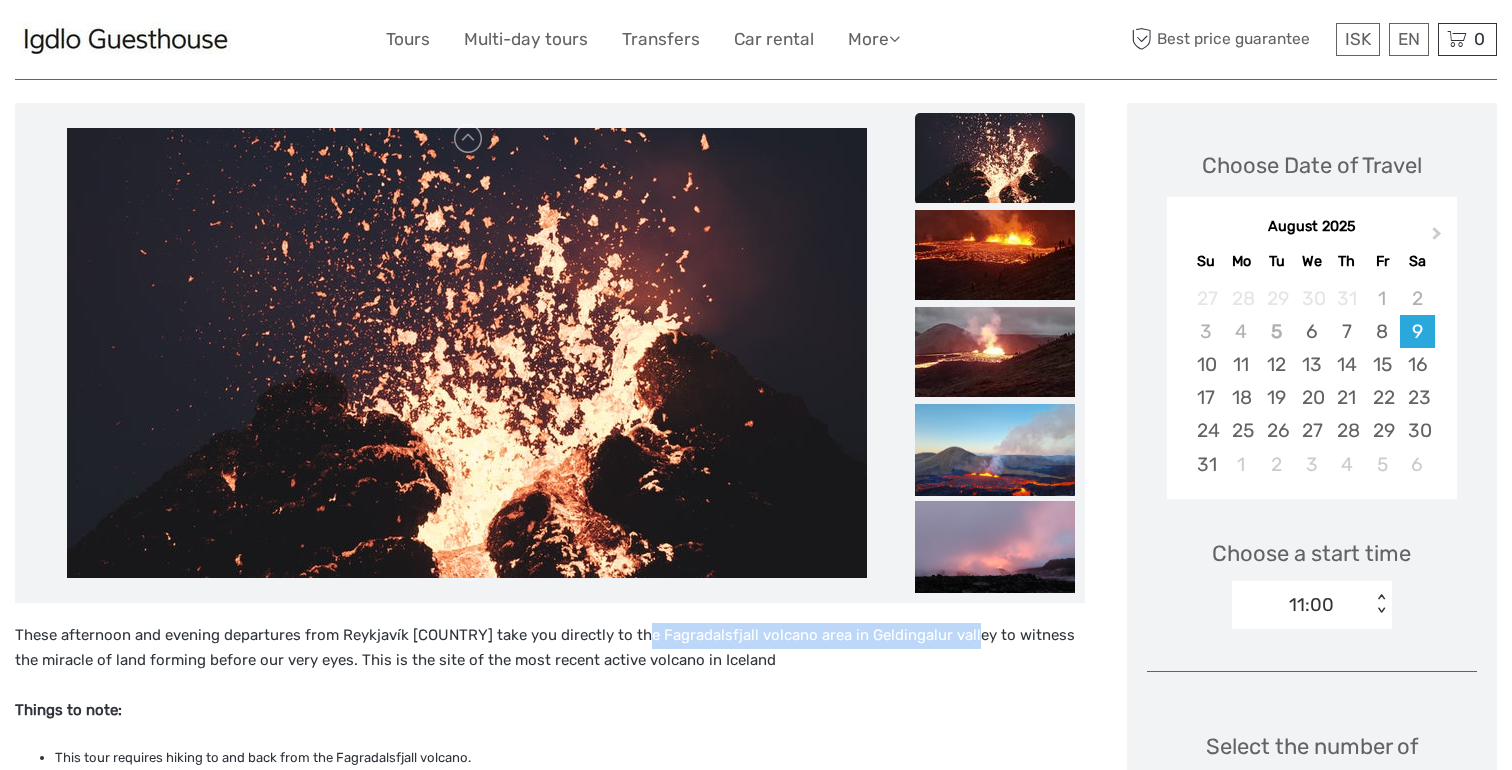 click on "These afternoon and evening departures from Reykjavík Iceland take you directly to the Fagradalsfjall volcano area in Geldingalur valley to witness the miracle of land forming before our very eyes. This is the site of the most recent active volcano in Iceland" at bounding box center (550, 648) 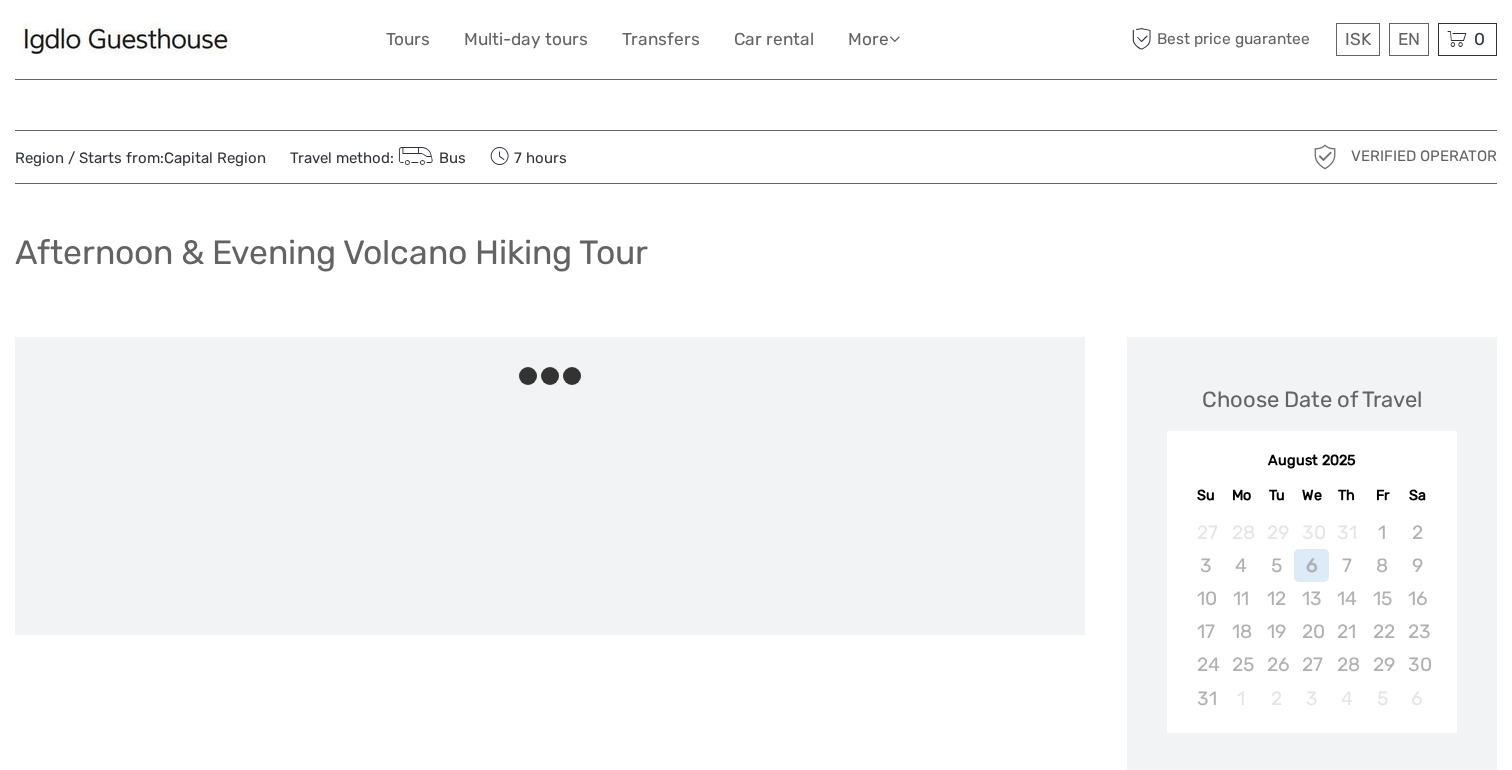 scroll, scrollTop: 0, scrollLeft: 0, axis: both 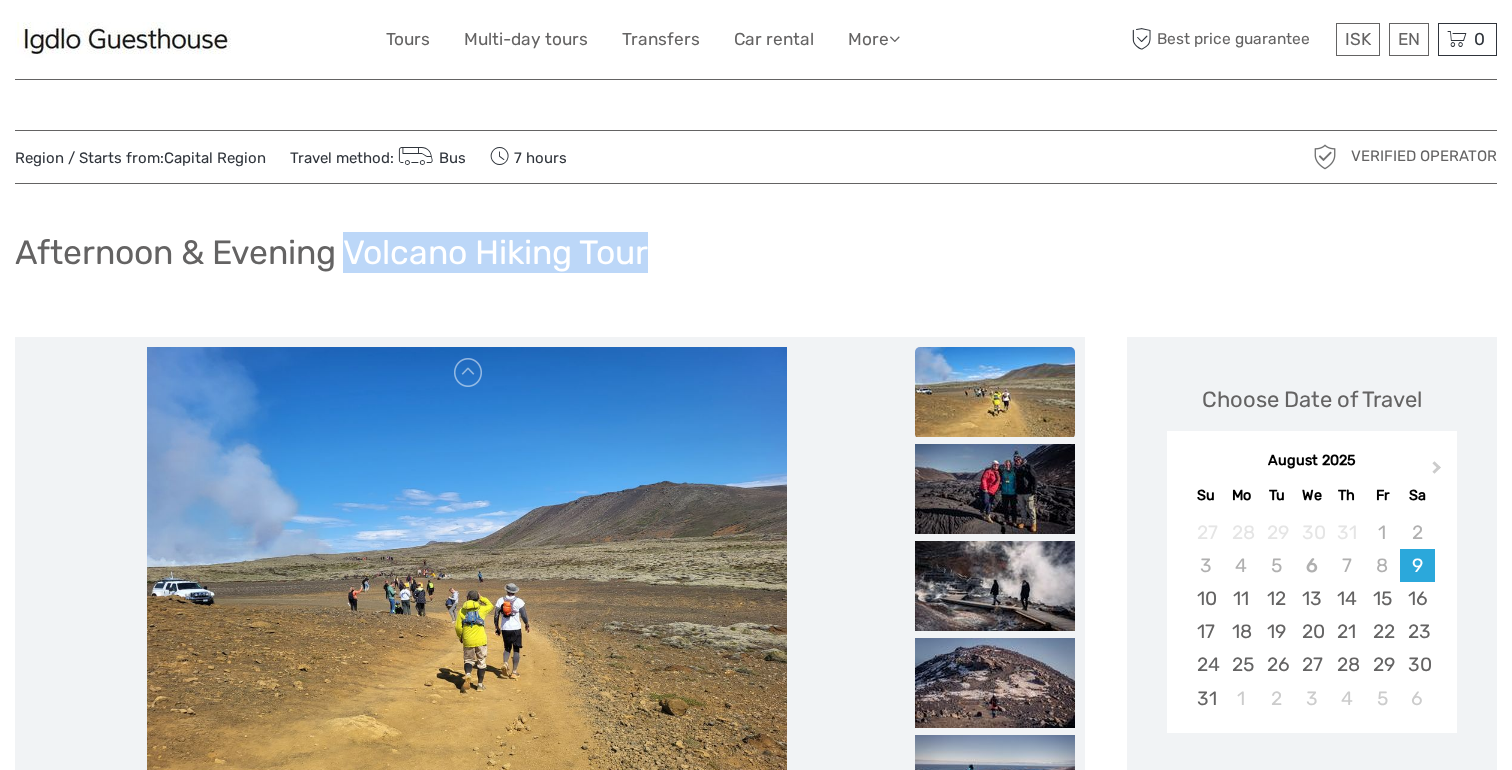 drag, startPoint x: 353, startPoint y: 248, endPoint x: 657, endPoint y: 256, distance: 304.10526 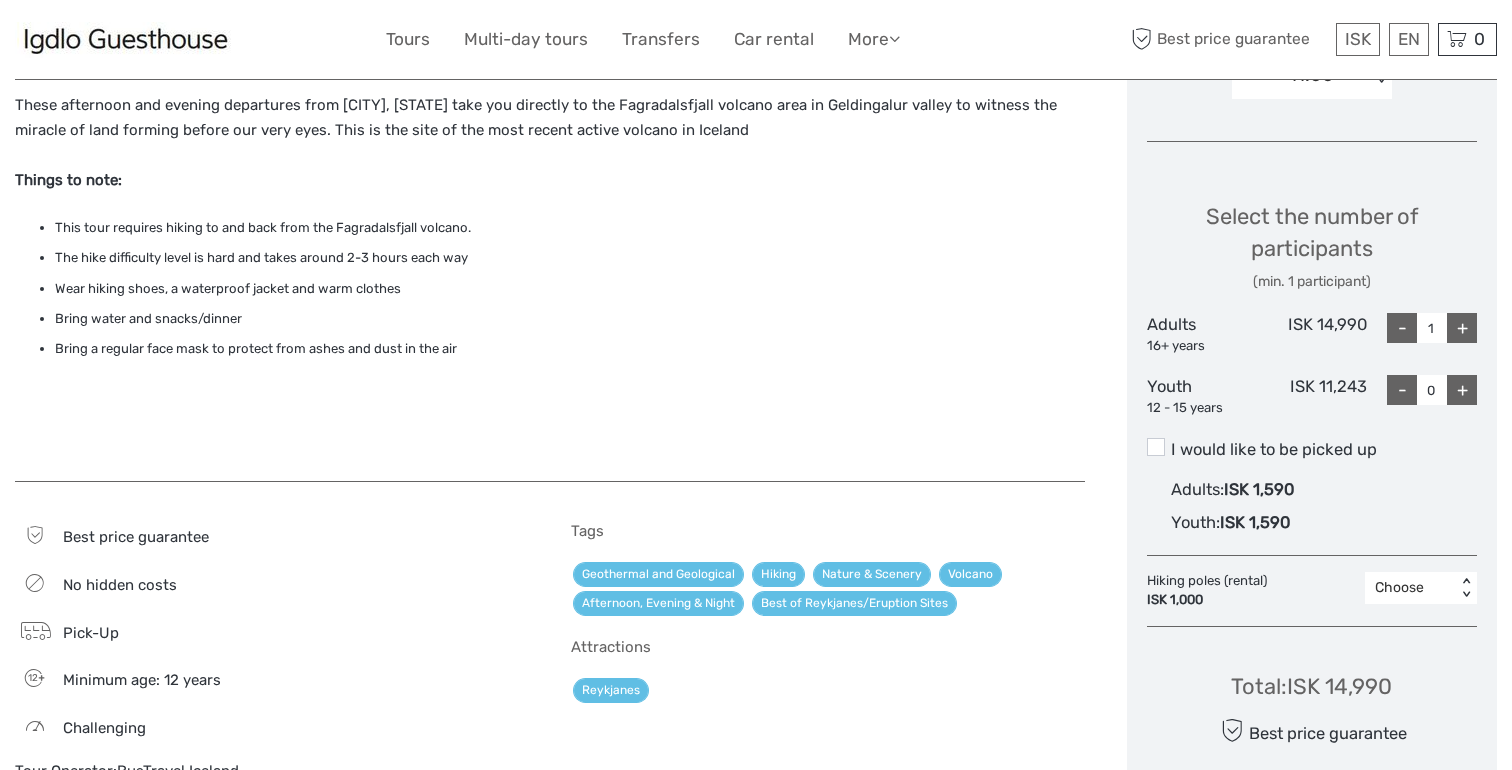 scroll, scrollTop: 767, scrollLeft: 0, axis: vertical 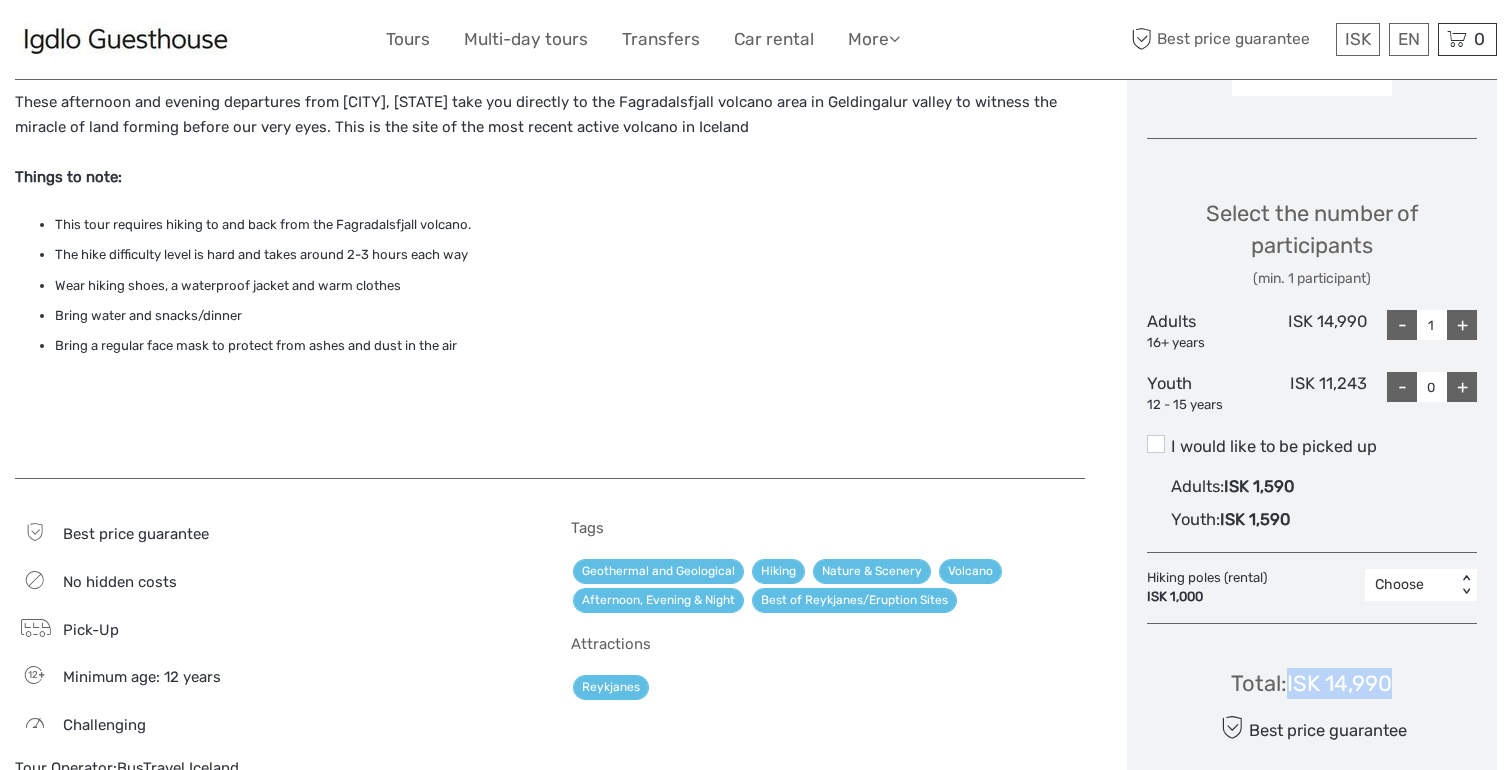 drag, startPoint x: 1289, startPoint y: 682, endPoint x: 1395, endPoint y: 682, distance: 106 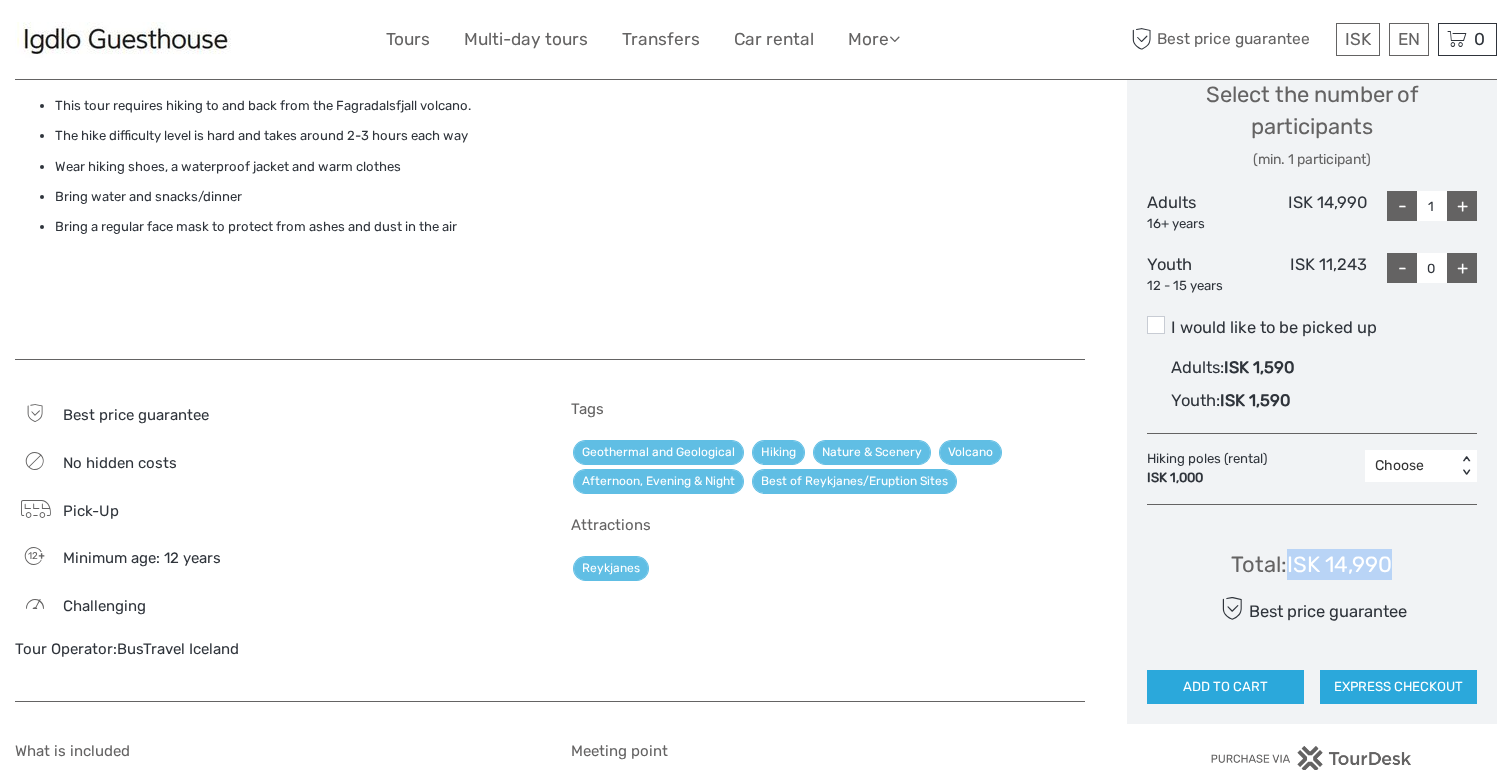 scroll, scrollTop: 895, scrollLeft: 0, axis: vertical 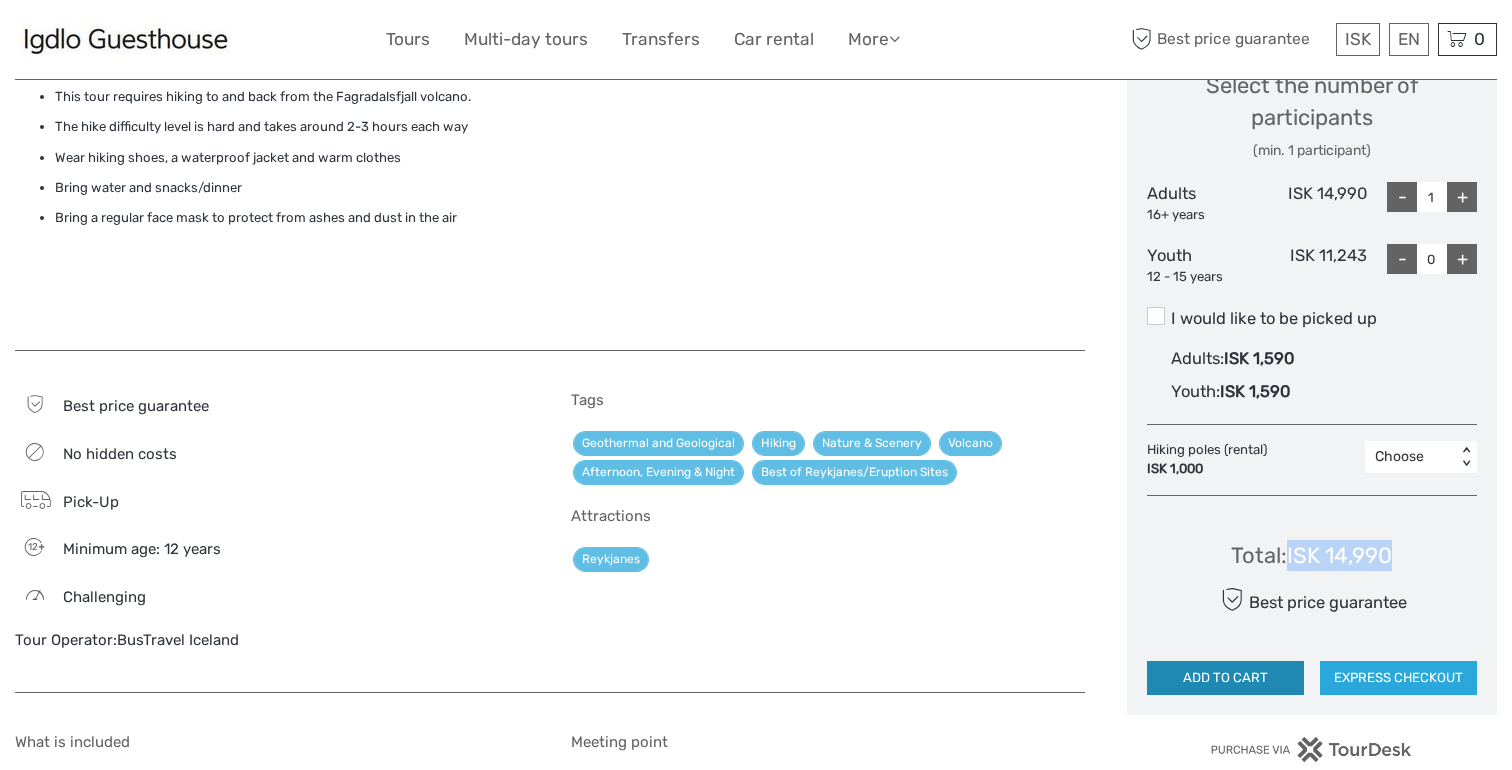 click on "ADD TO CART" at bounding box center (1225, 678) 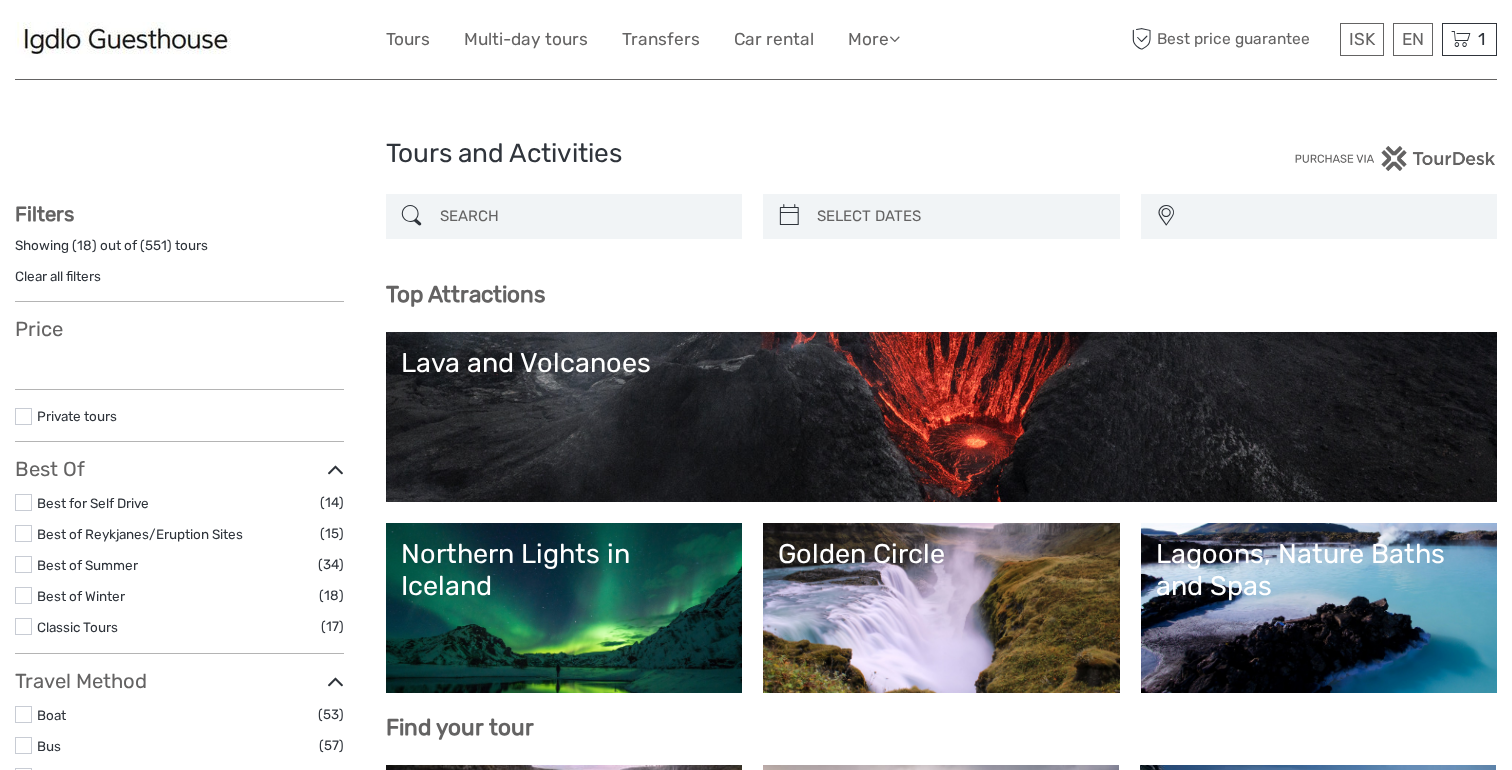 select 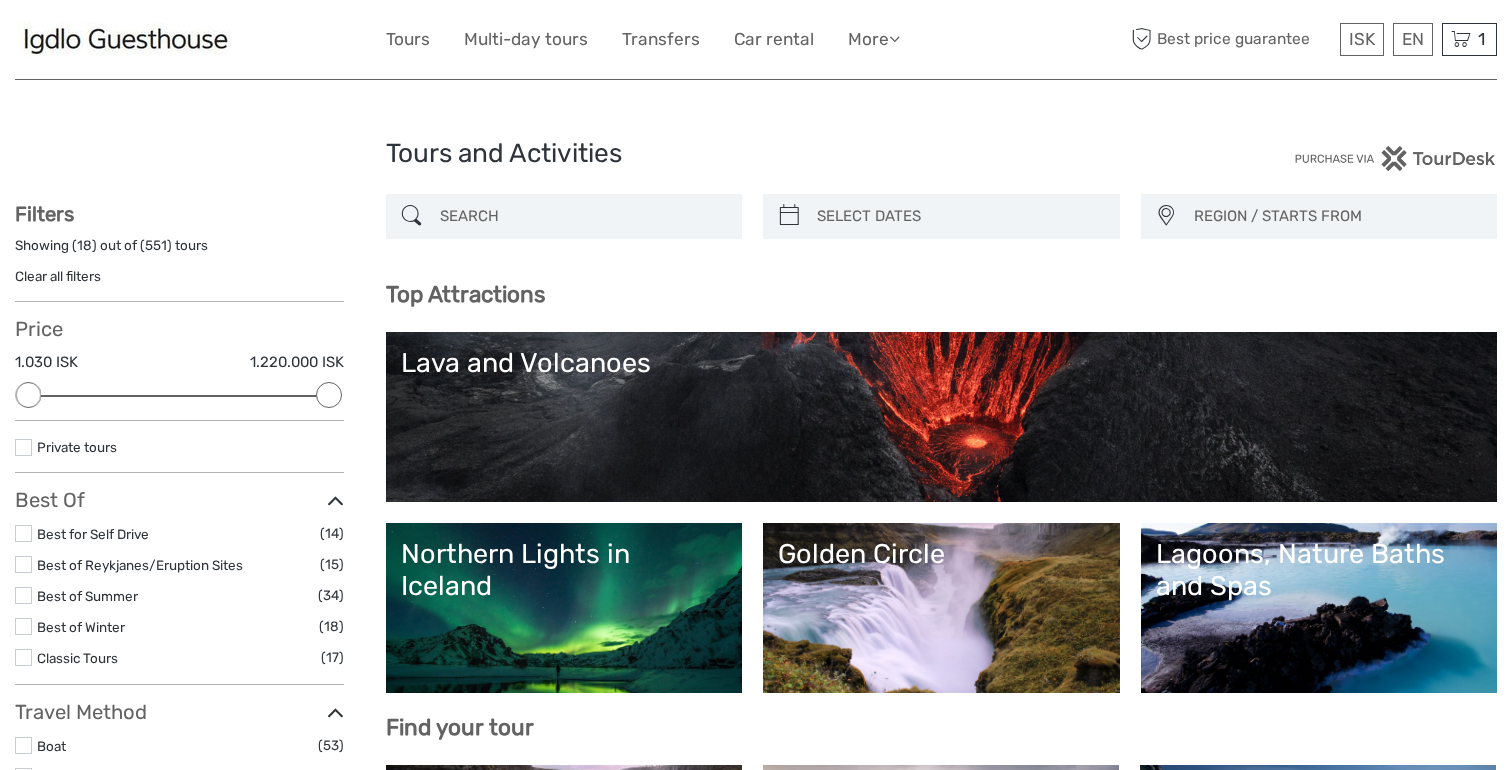 scroll, scrollTop: 0, scrollLeft: 0, axis: both 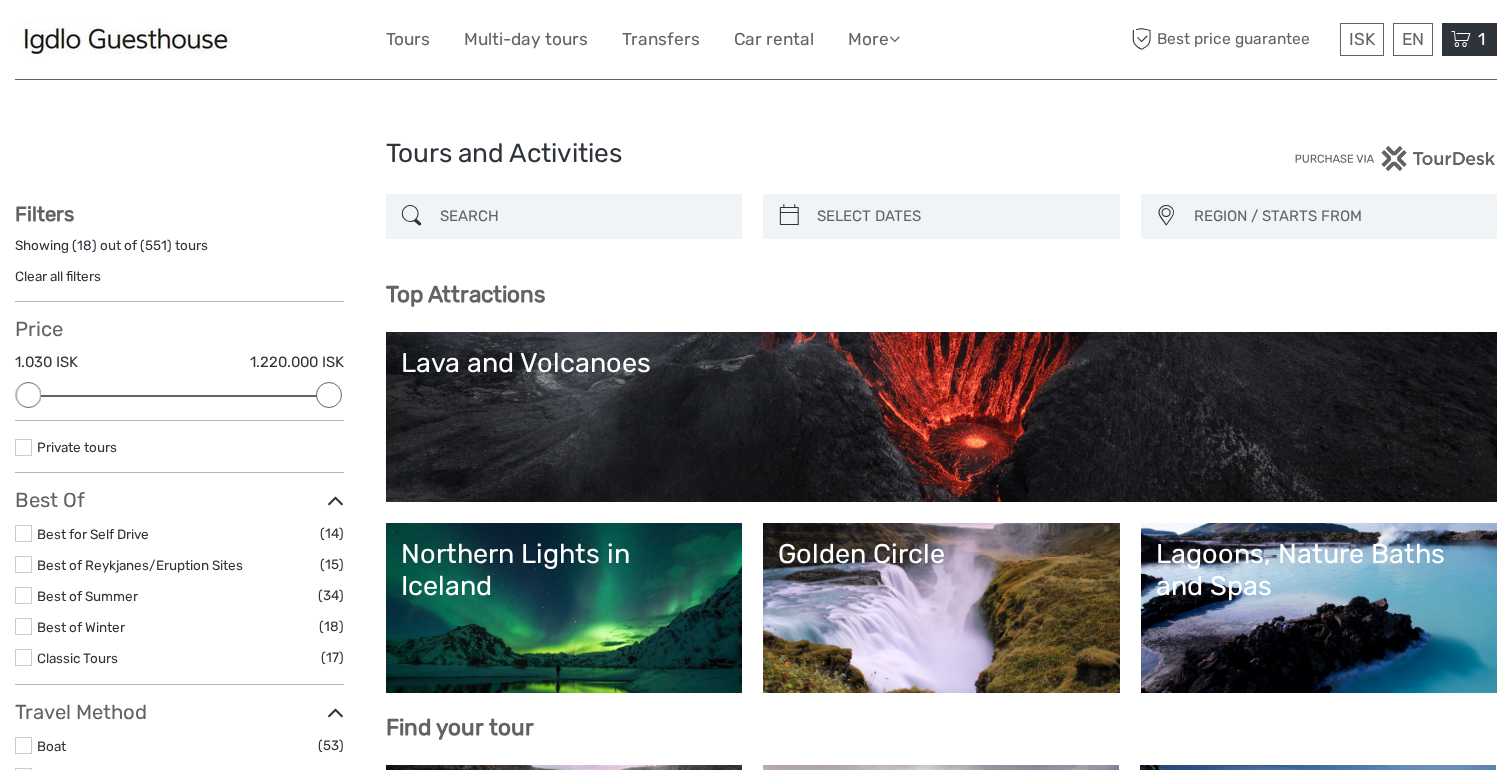 click at bounding box center [1461, 39] 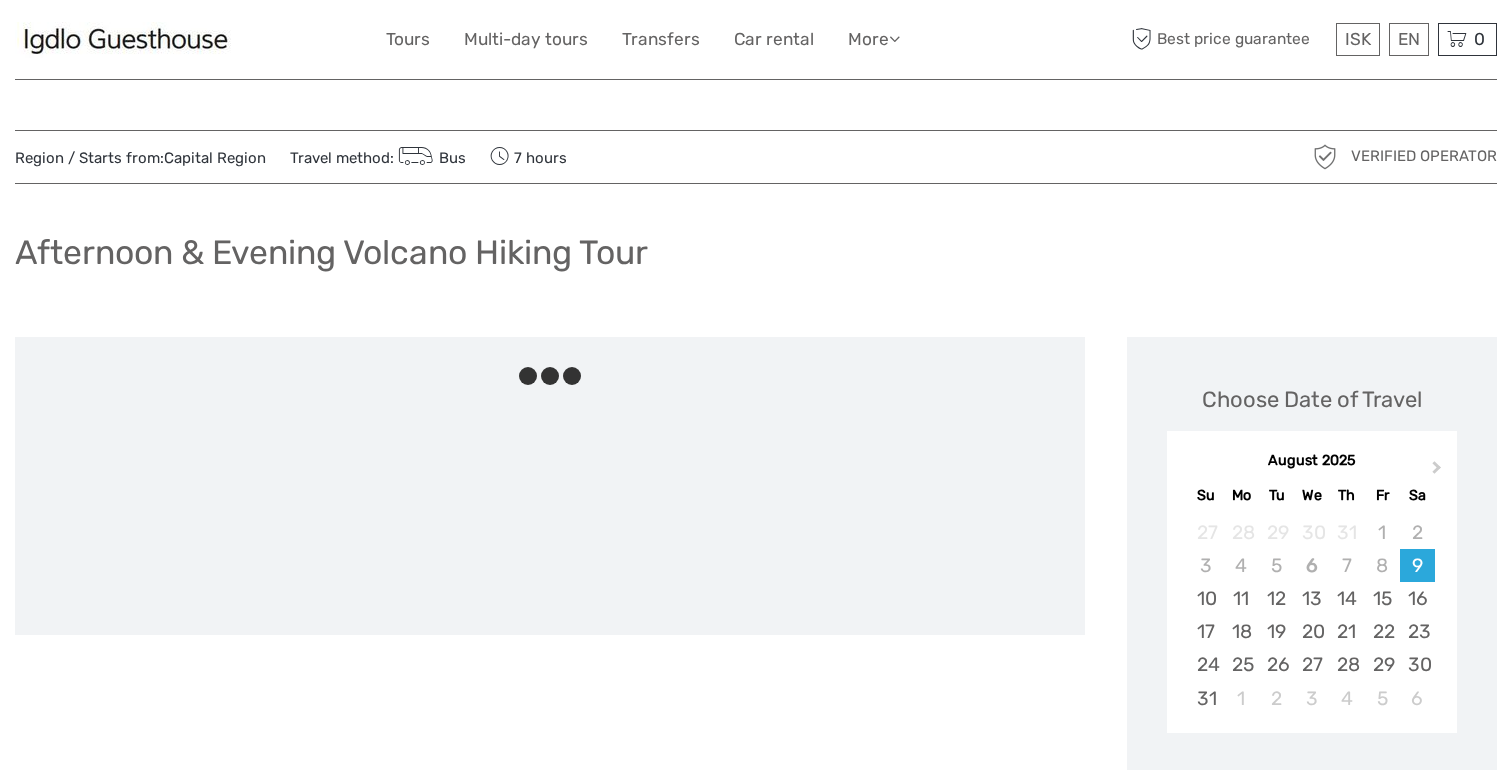 scroll, scrollTop: 891, scrollLeft: 0, axis: vertical 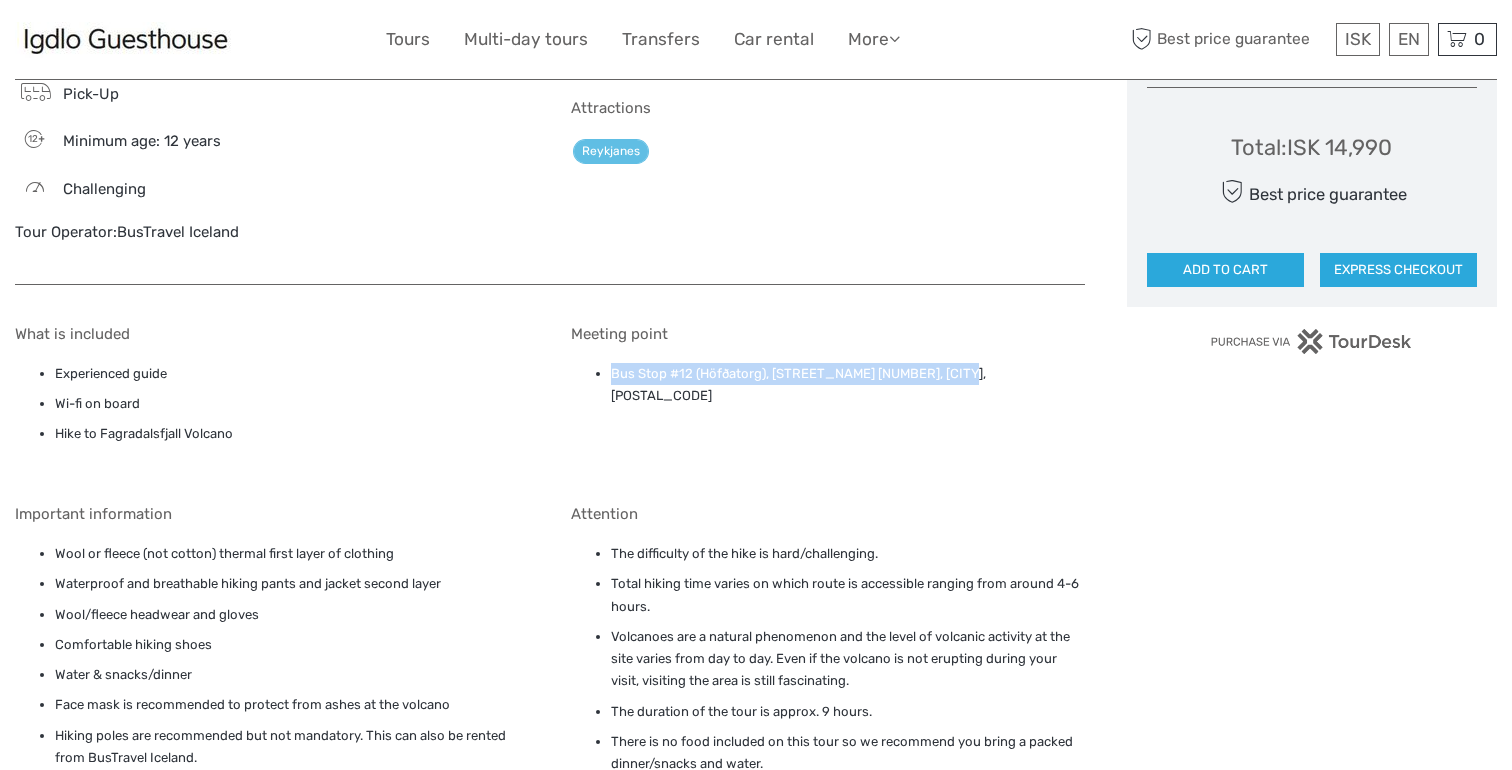 drag, startPoint x: 612, startPoint y: 376, endPoint x: 952, endPoint y: 376, distance: 340 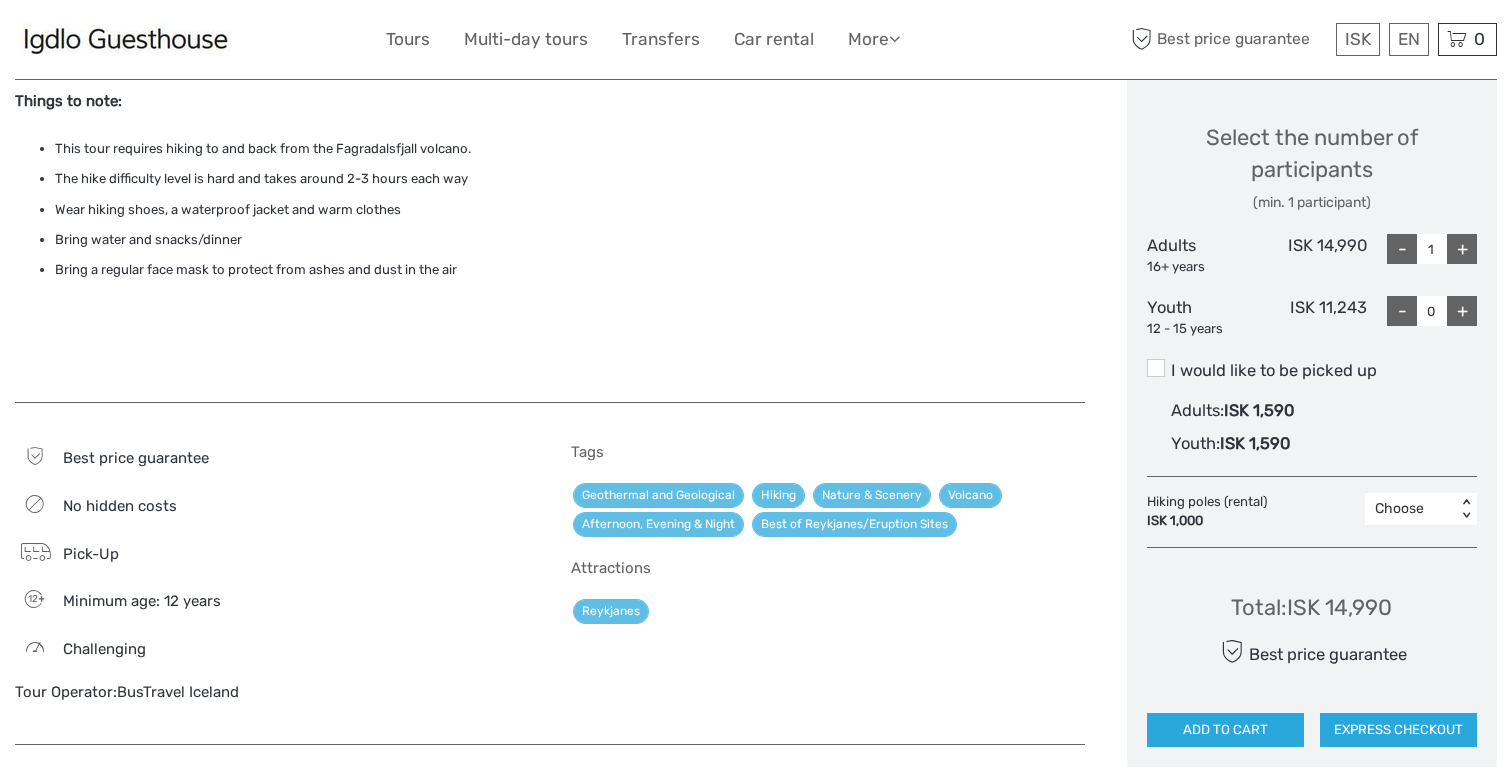 scroll, scrollTop: 832, scrollLeft: 0, axis: vertical 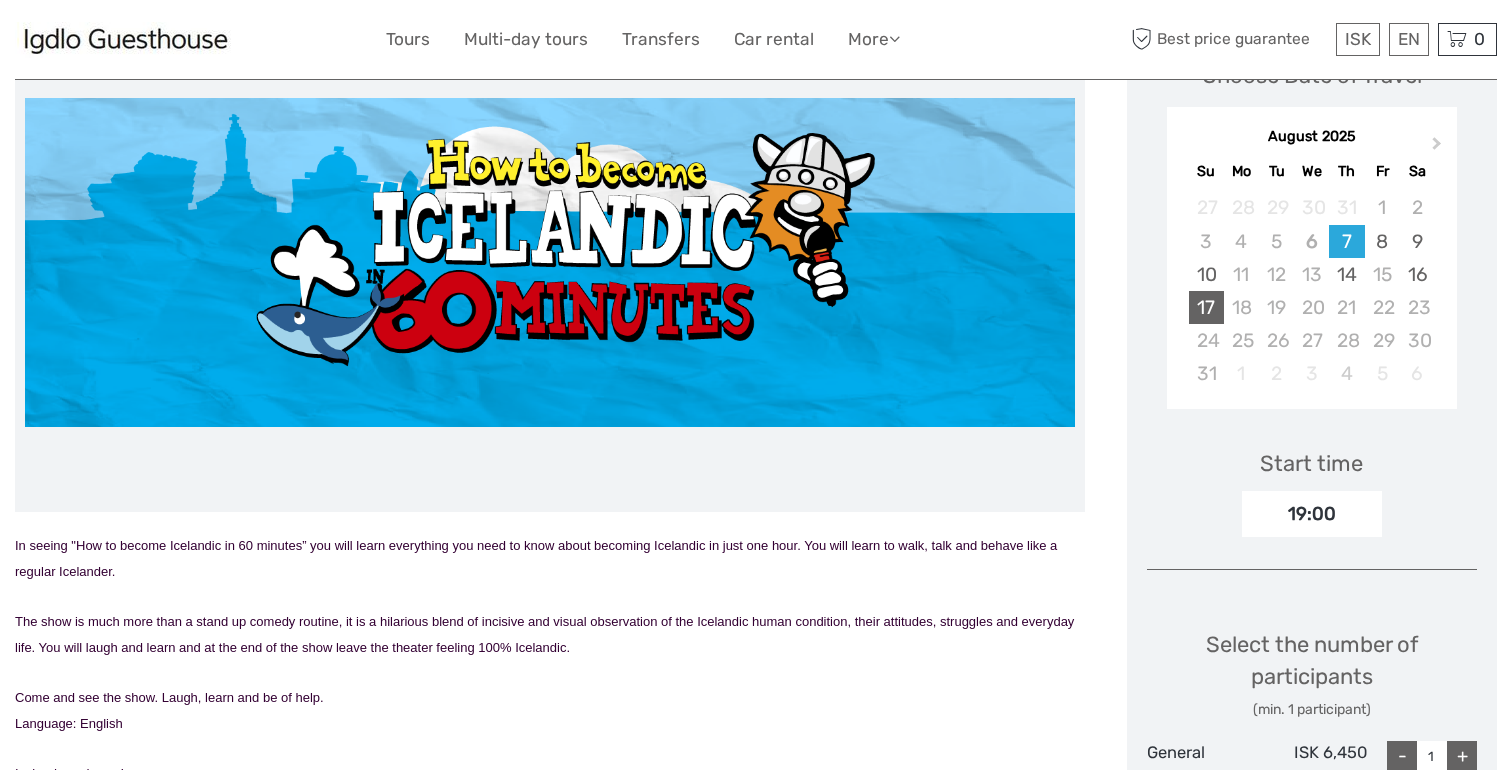 click on "17" at bounding box center (1206, 307) 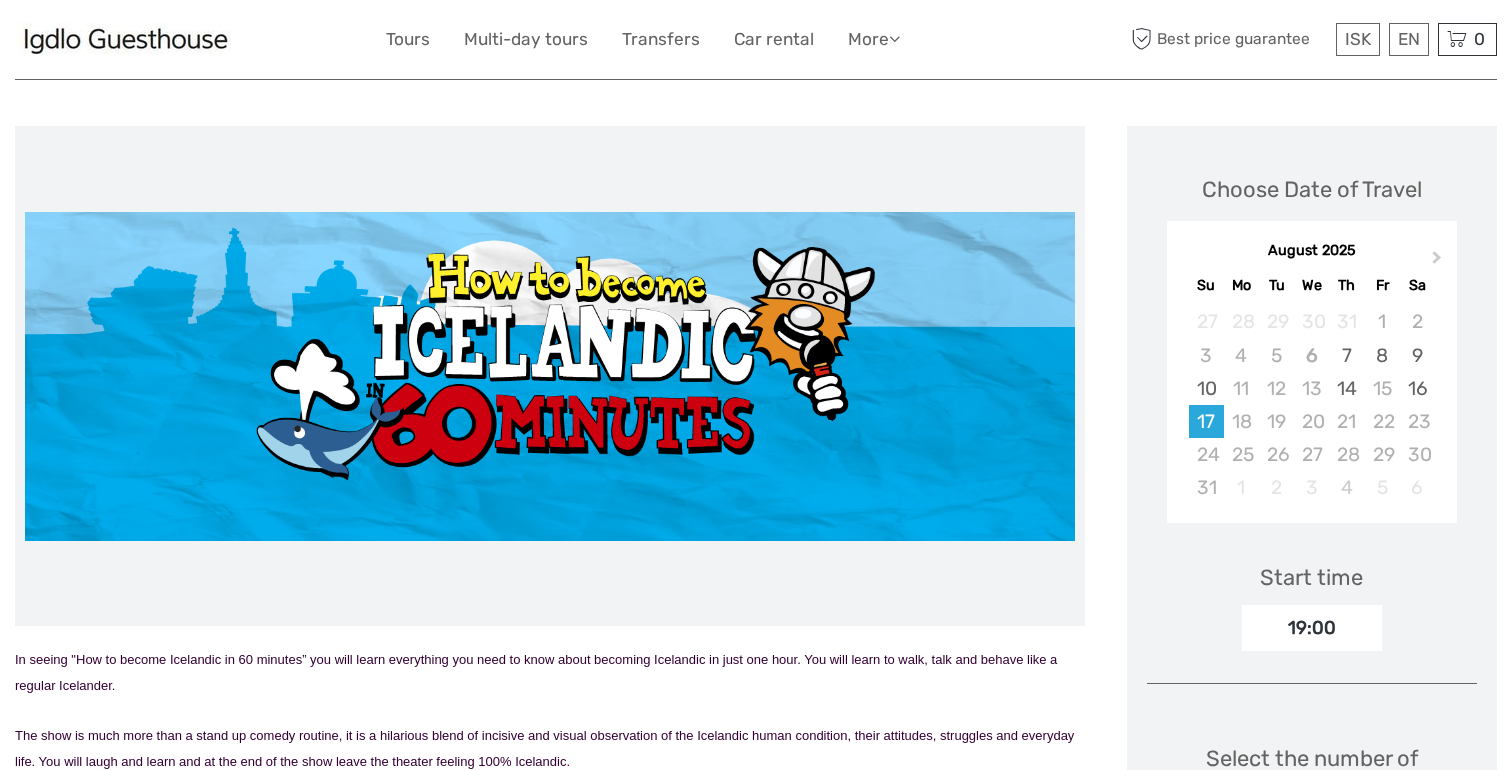 scroll, scrollTop: 148, scrollLeft: 0, axis: vertical 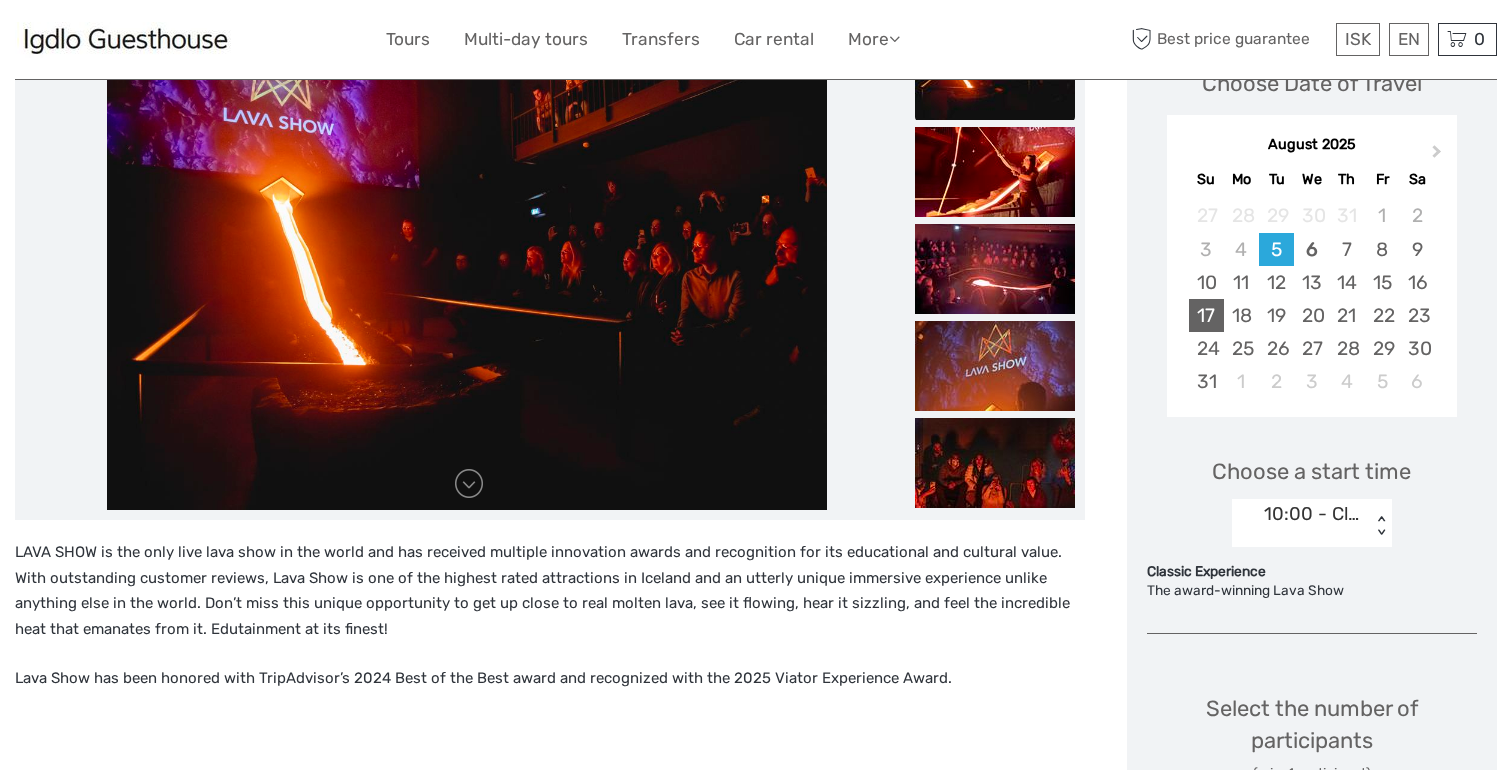 click on "17" at bounding box center [1206, 315] 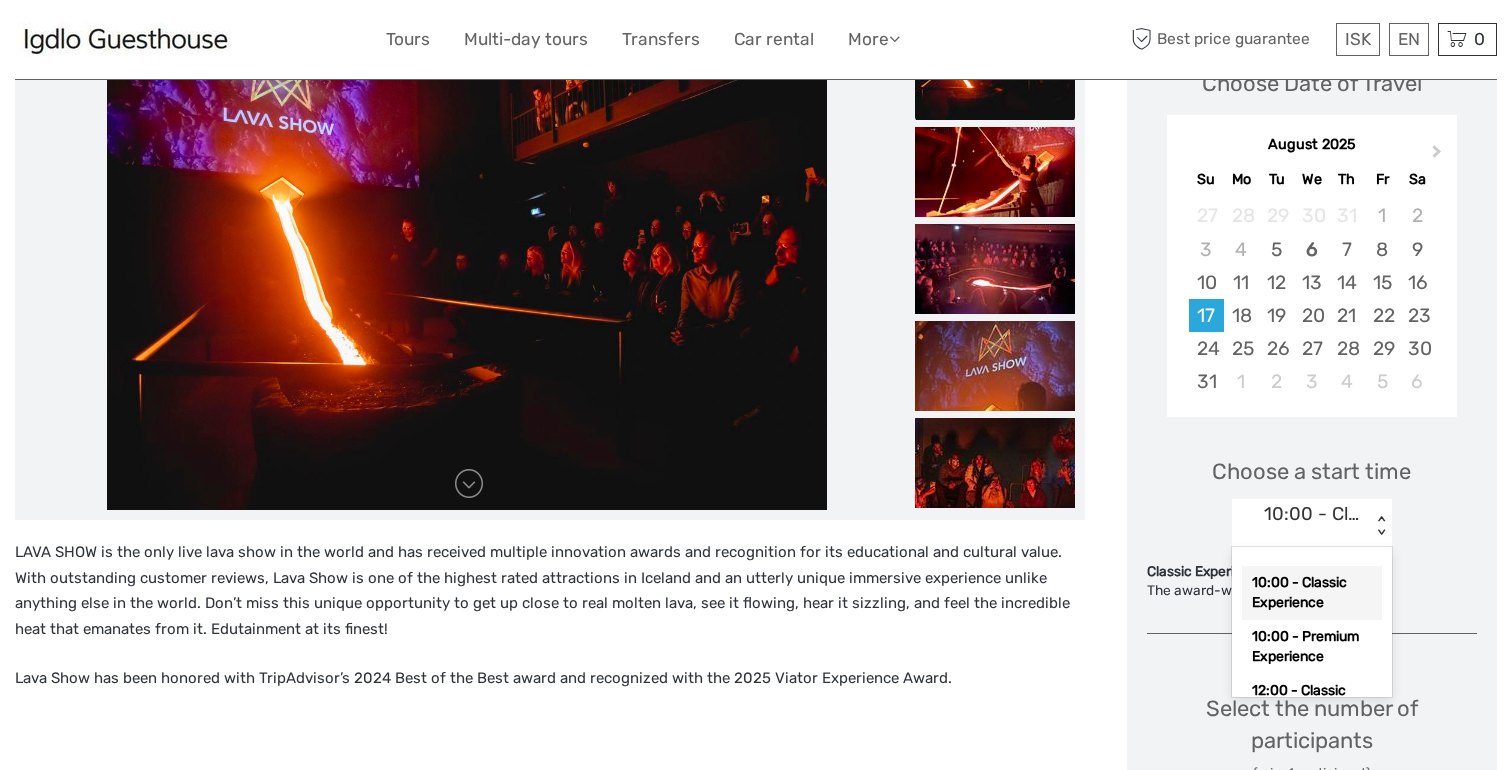 click on "10:00 - Classic Experience" at bounding box center [1312, 514] 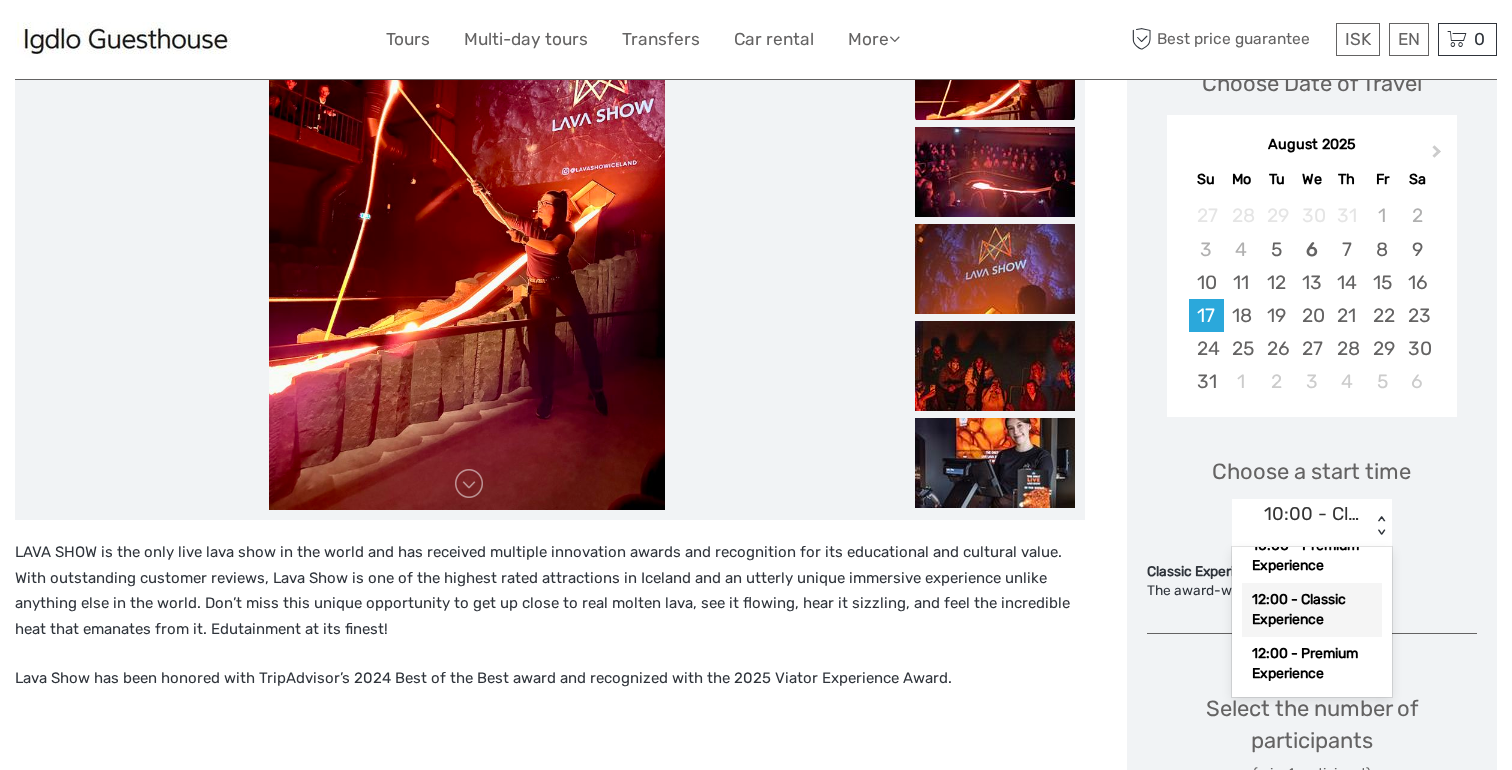 scroll, scrollTop: 0, scrollLeft: 0, axis: both 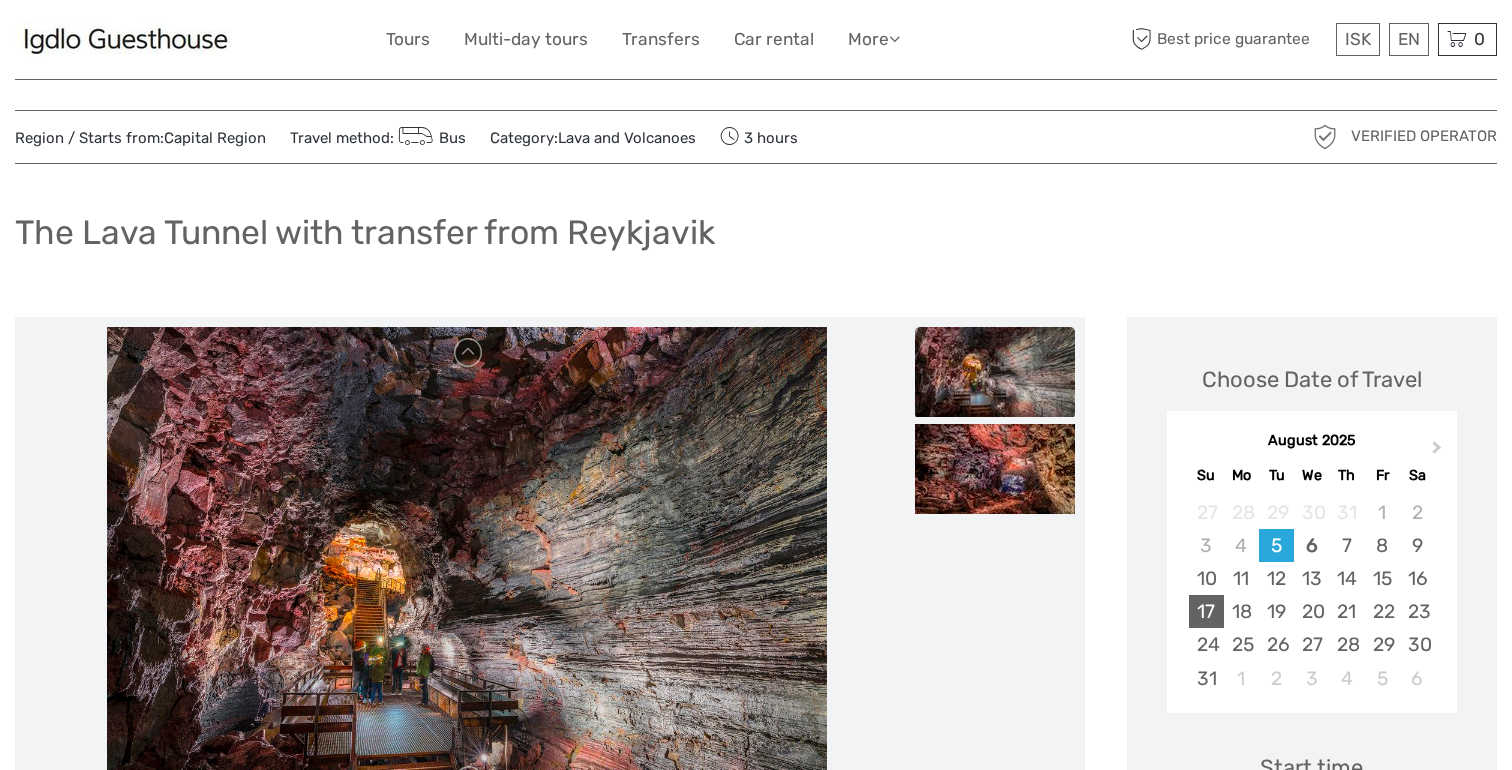 click on "17" at bounding box center (1206, 611) 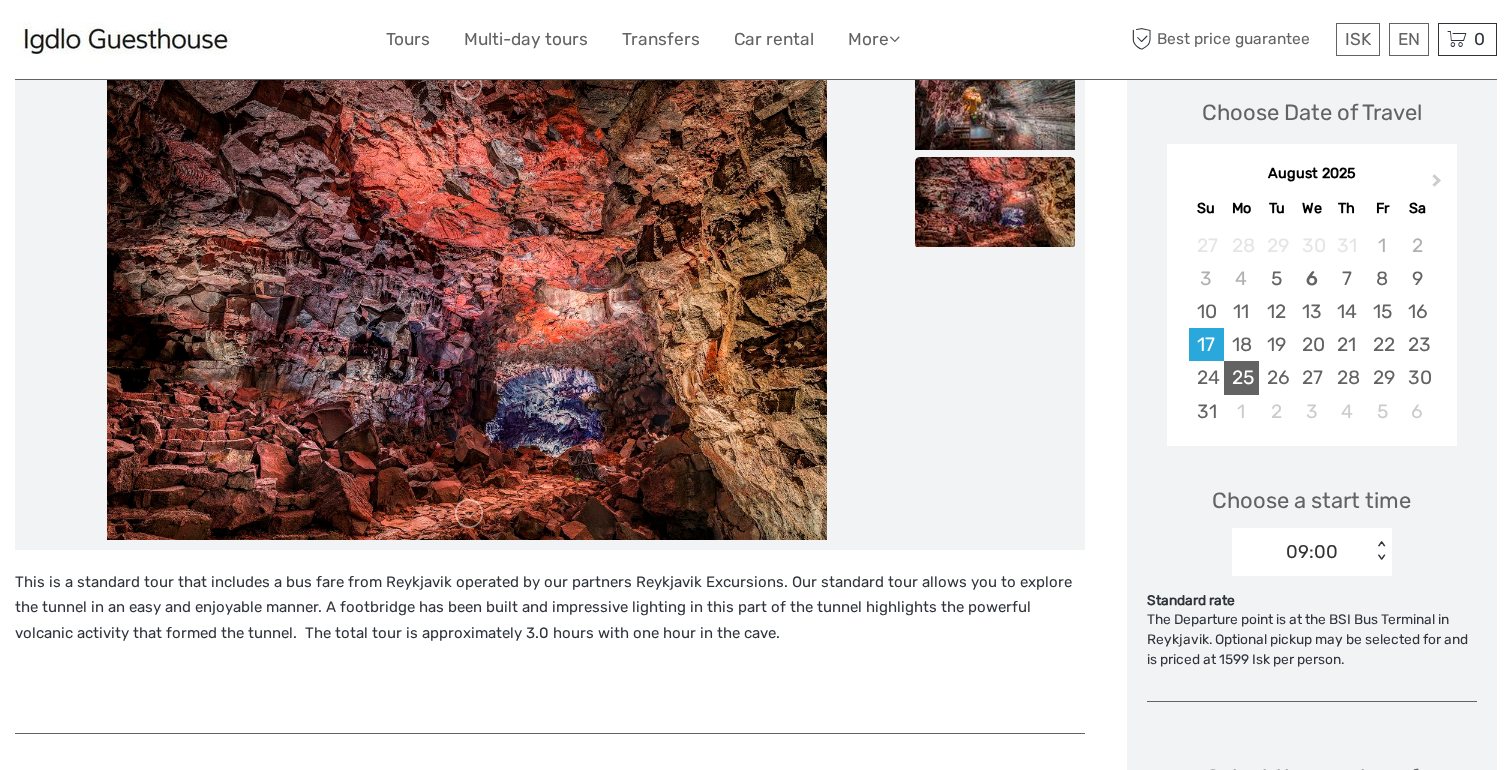 scroll, scrollTop: 289, scrollLeft: 0, axis: vertical 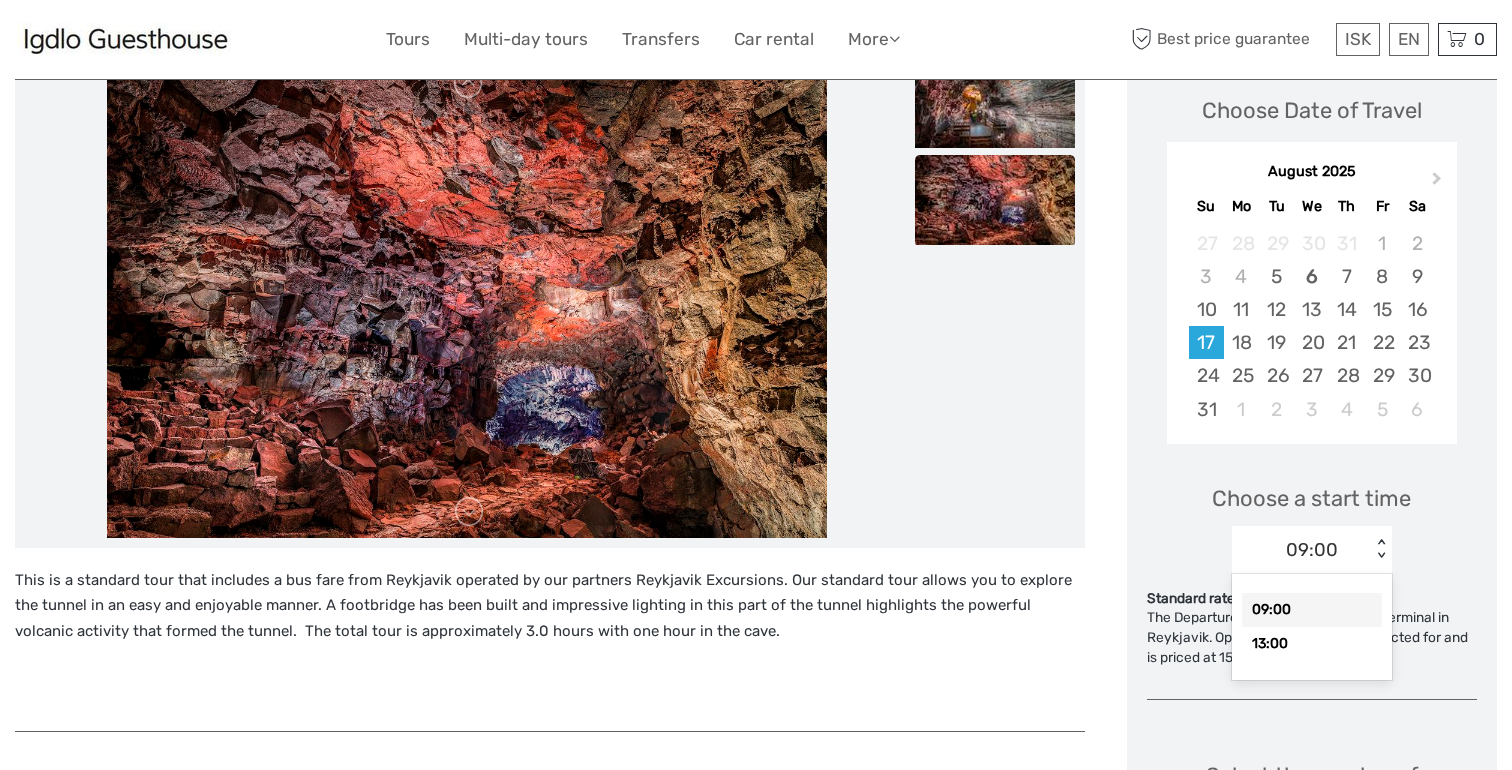click on "09:00" at bounding box center [1312, 550] 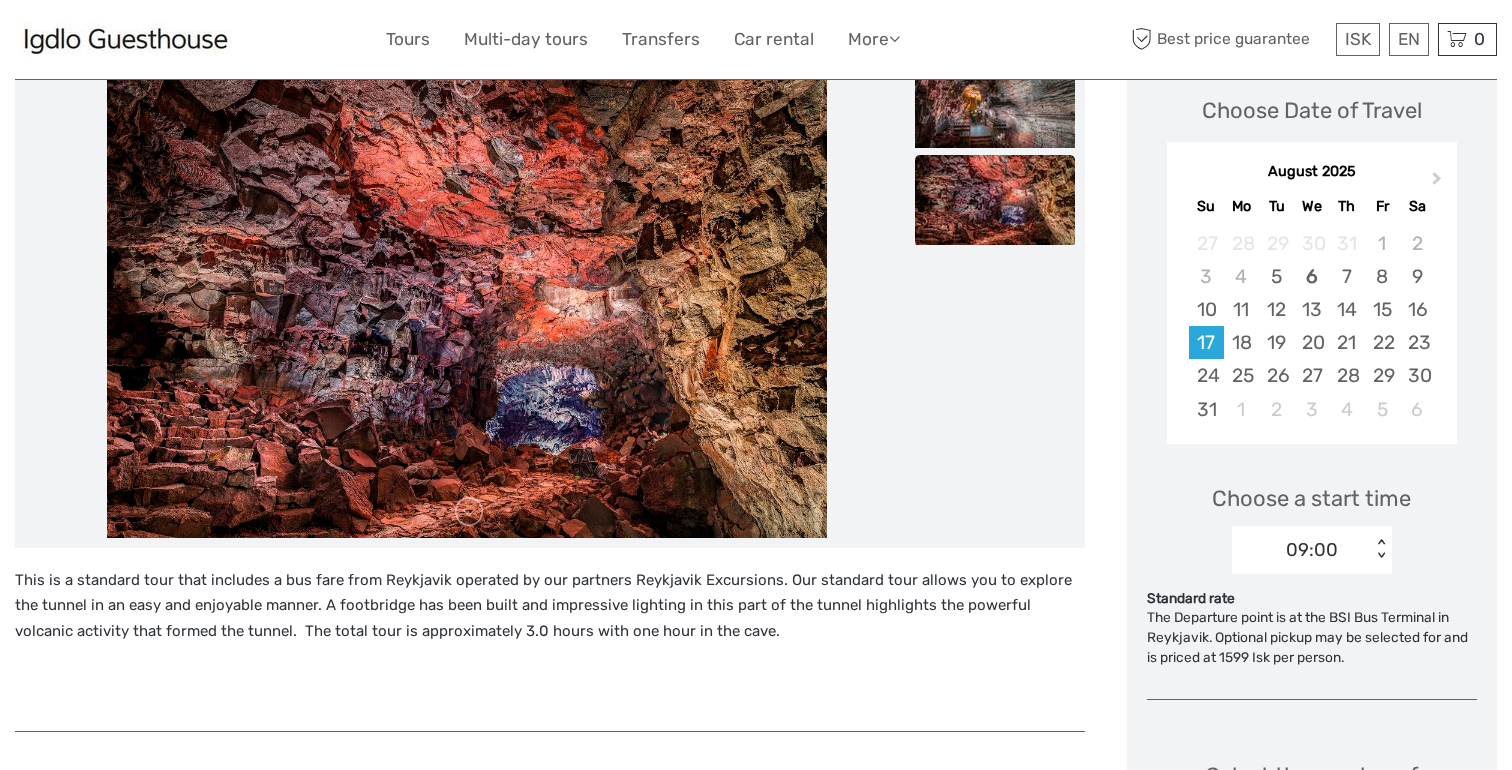 click on "09:00" at bounding box center [1312, 550] 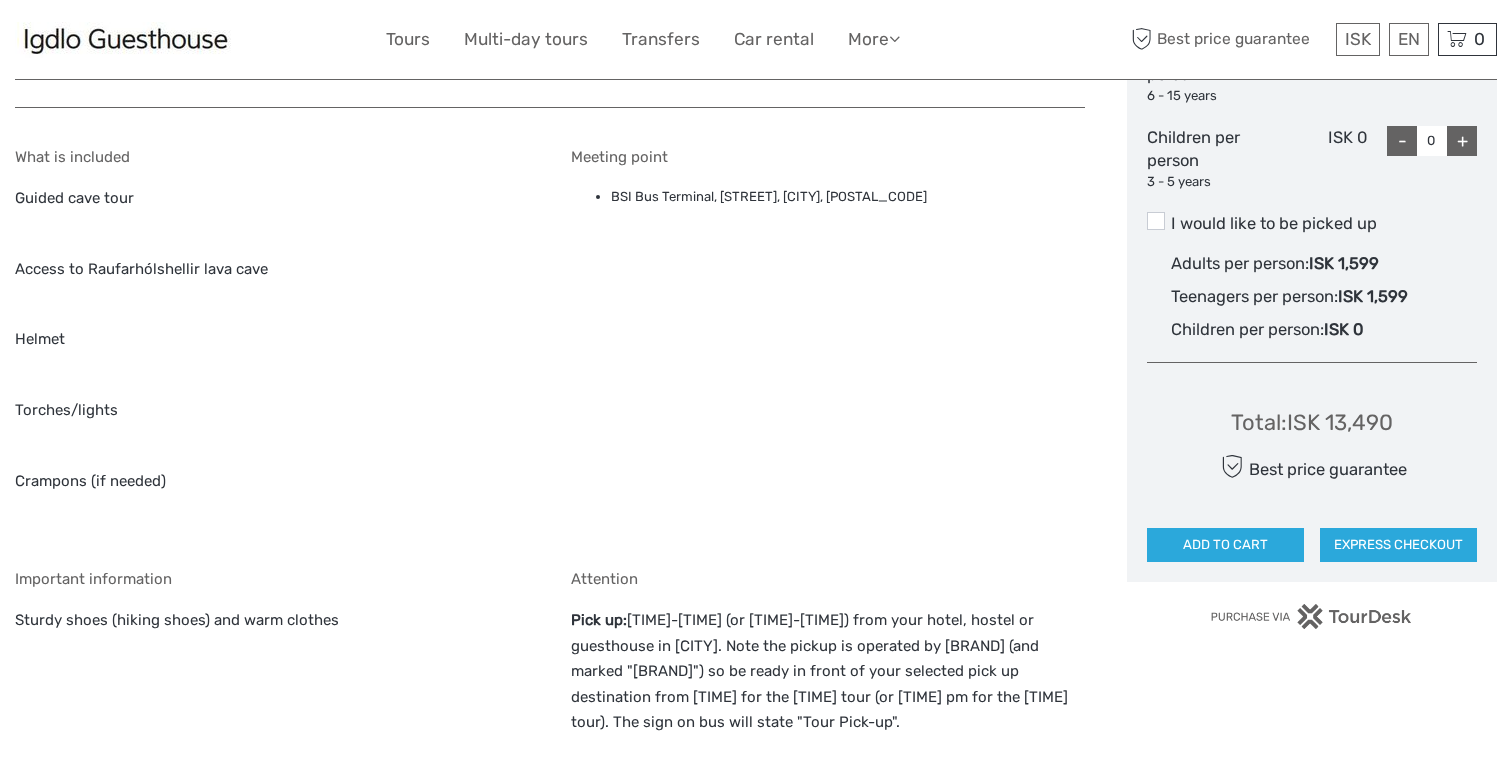 scroll, scrollTop: 1192, scrollLeft: 0, axis: vertical 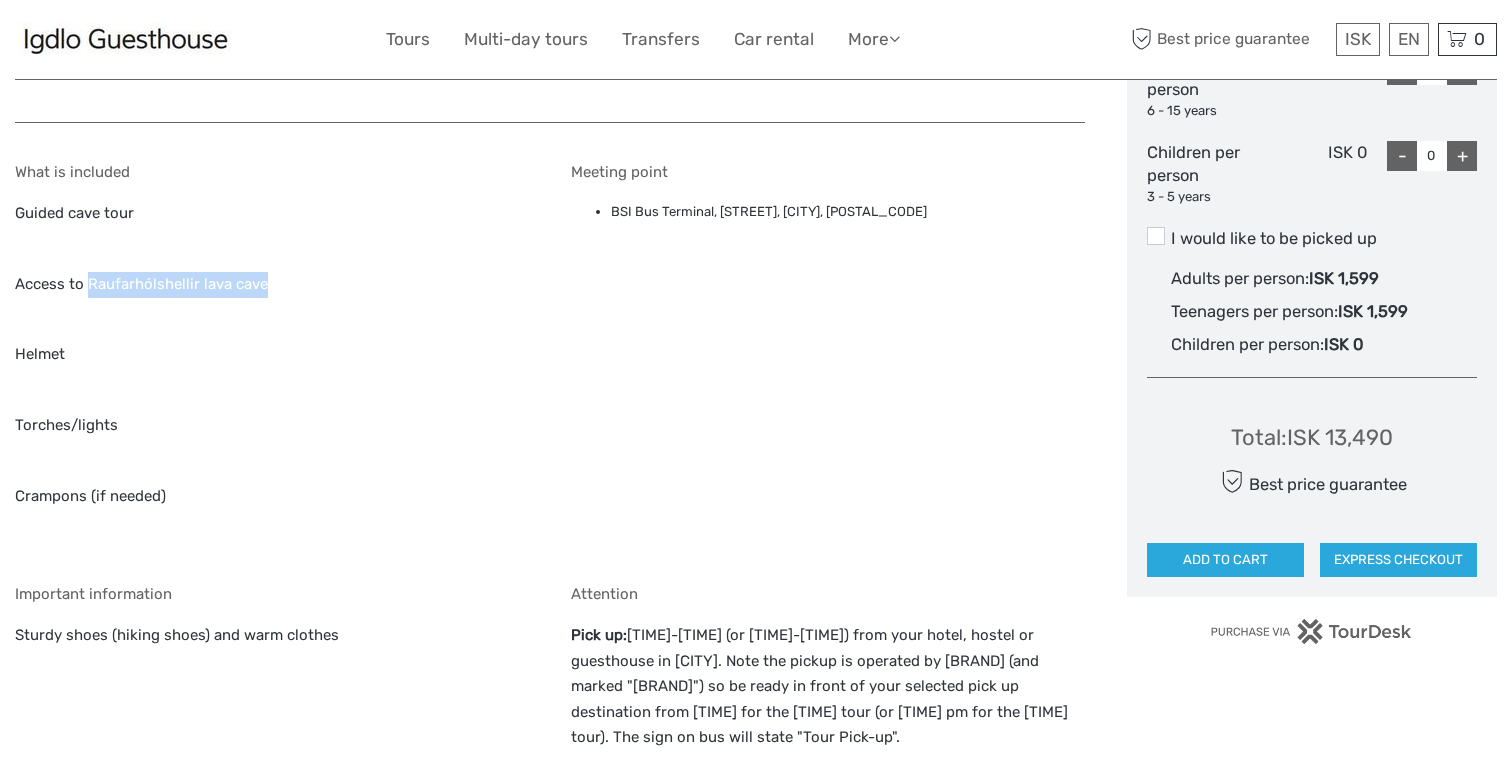 drag, startPoint x: 90, startPoint y: 279, endPoint x: 266, endPoint y: 280, distance: 176.00284 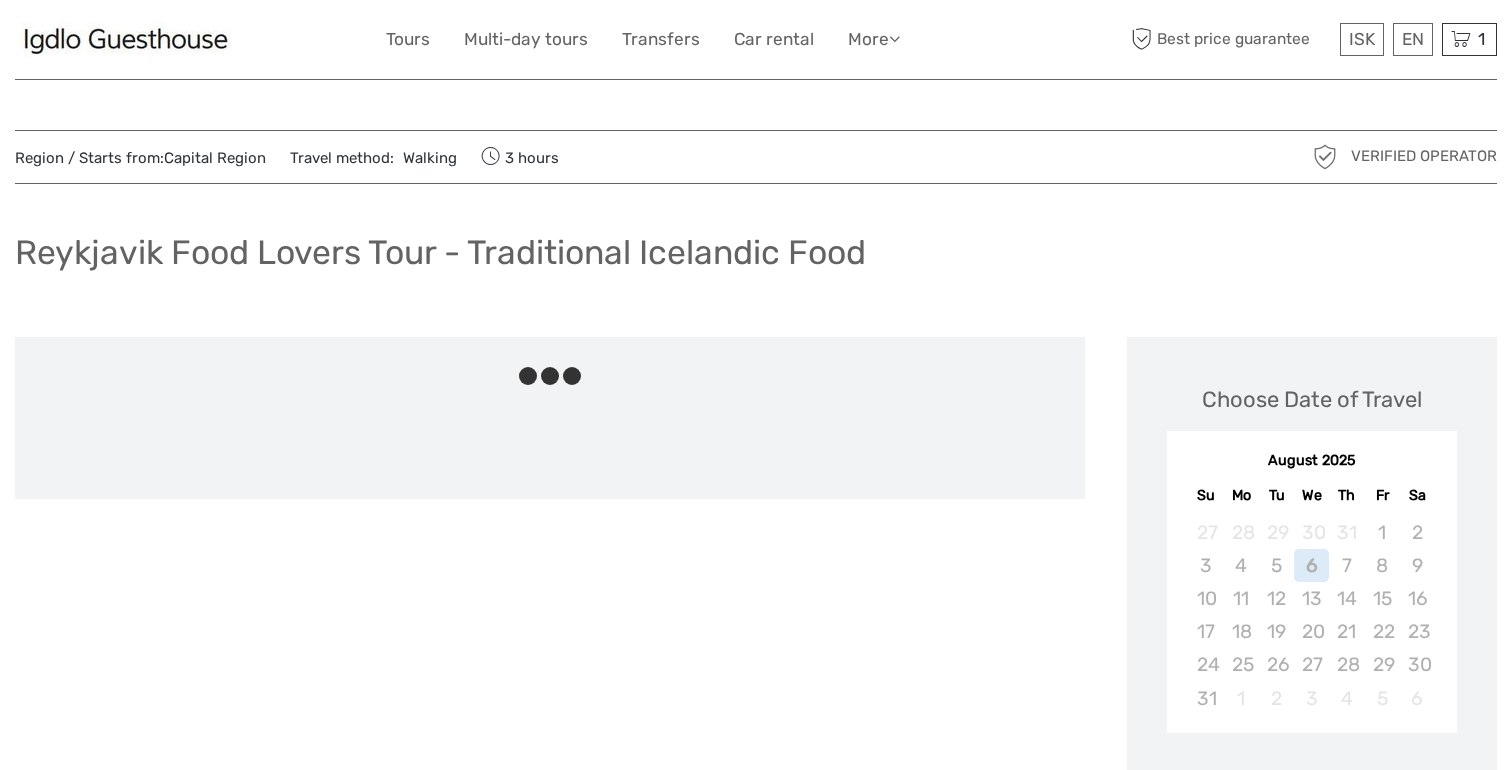 scroll, scrollTop: 0, scrollLeft: 0, axis: both 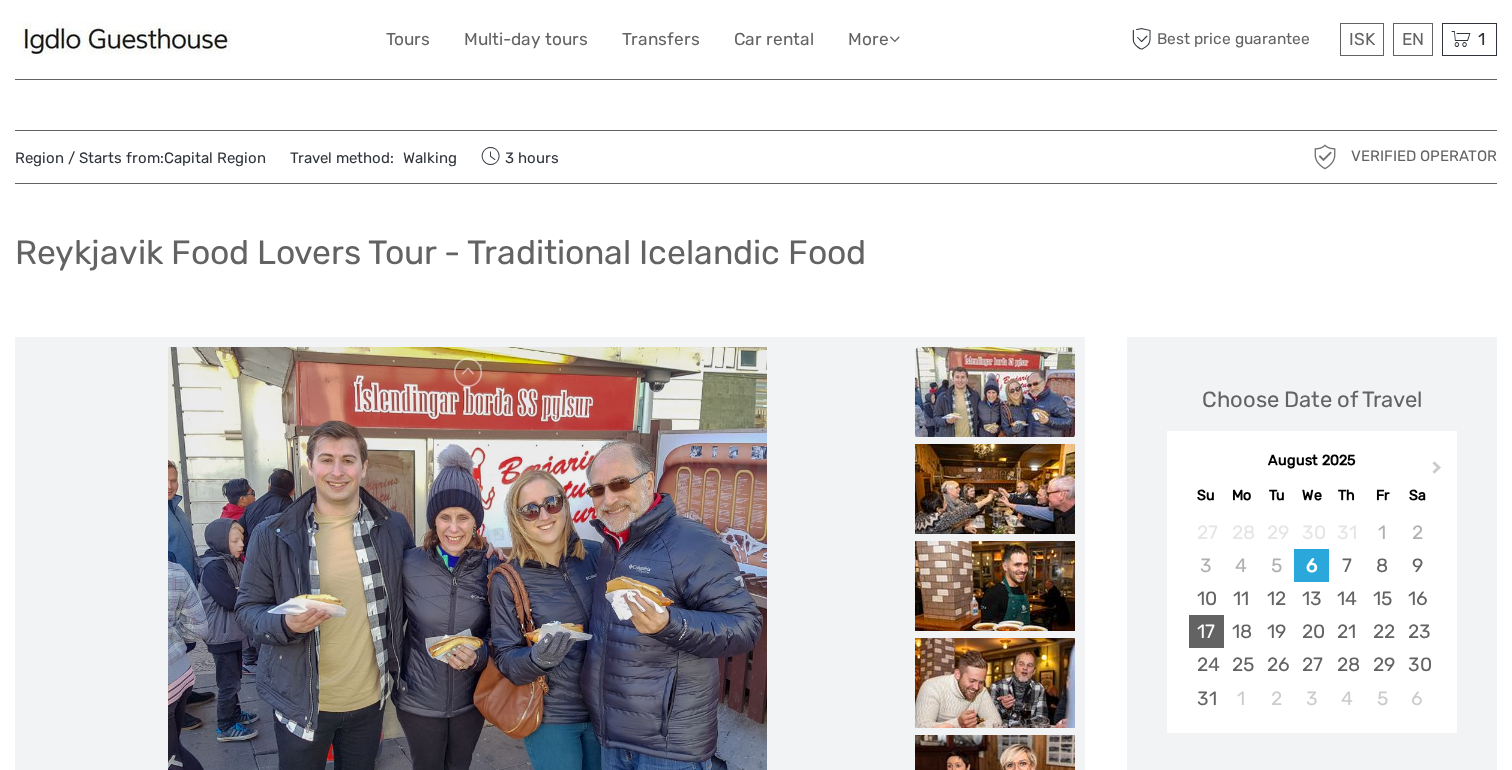 click on "17" at bounding box center [1206, 631] 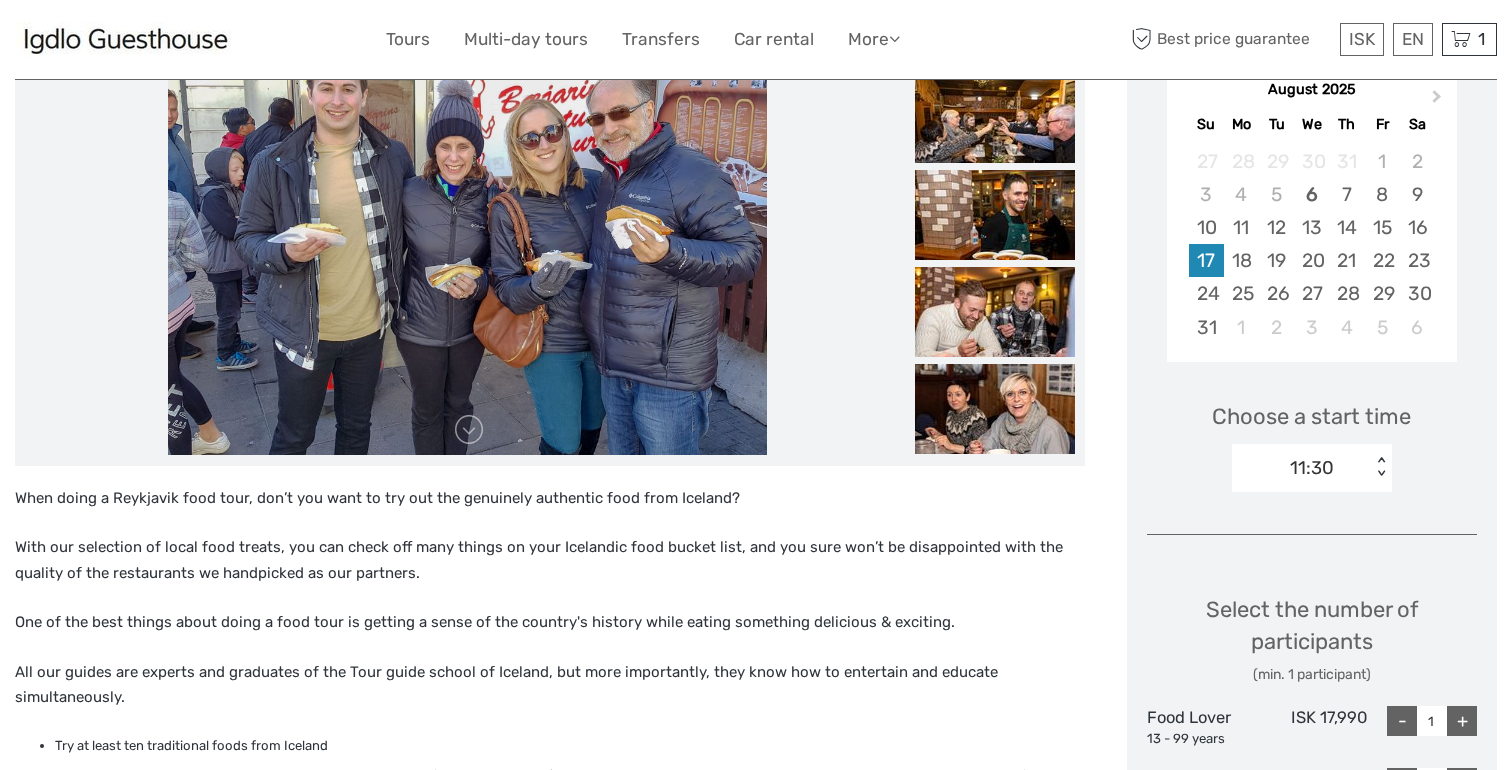 scroll, scrollTop: 388, scrollLeft: 0, axis: vertical 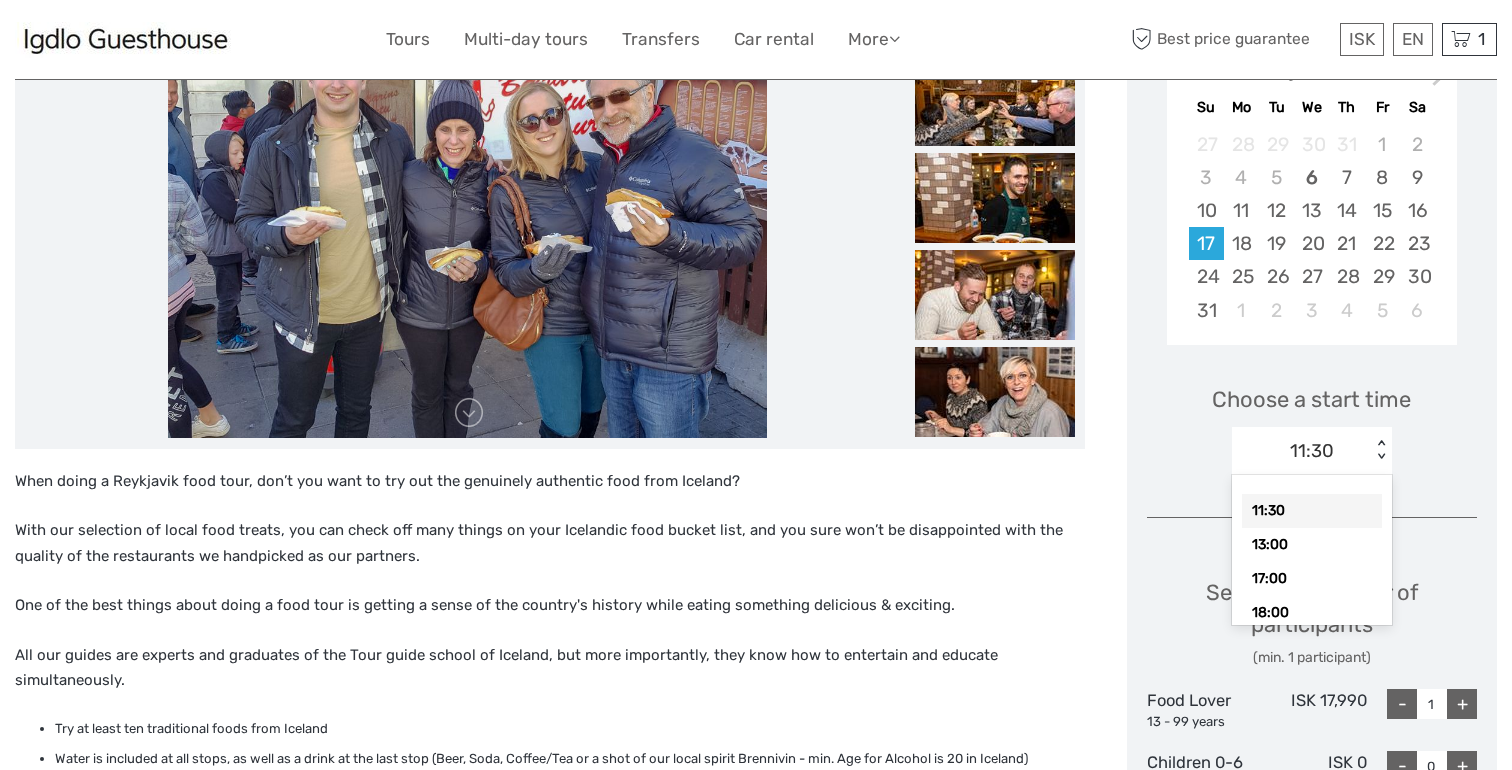 click on "11:30" at bounding box center [1312, 451] 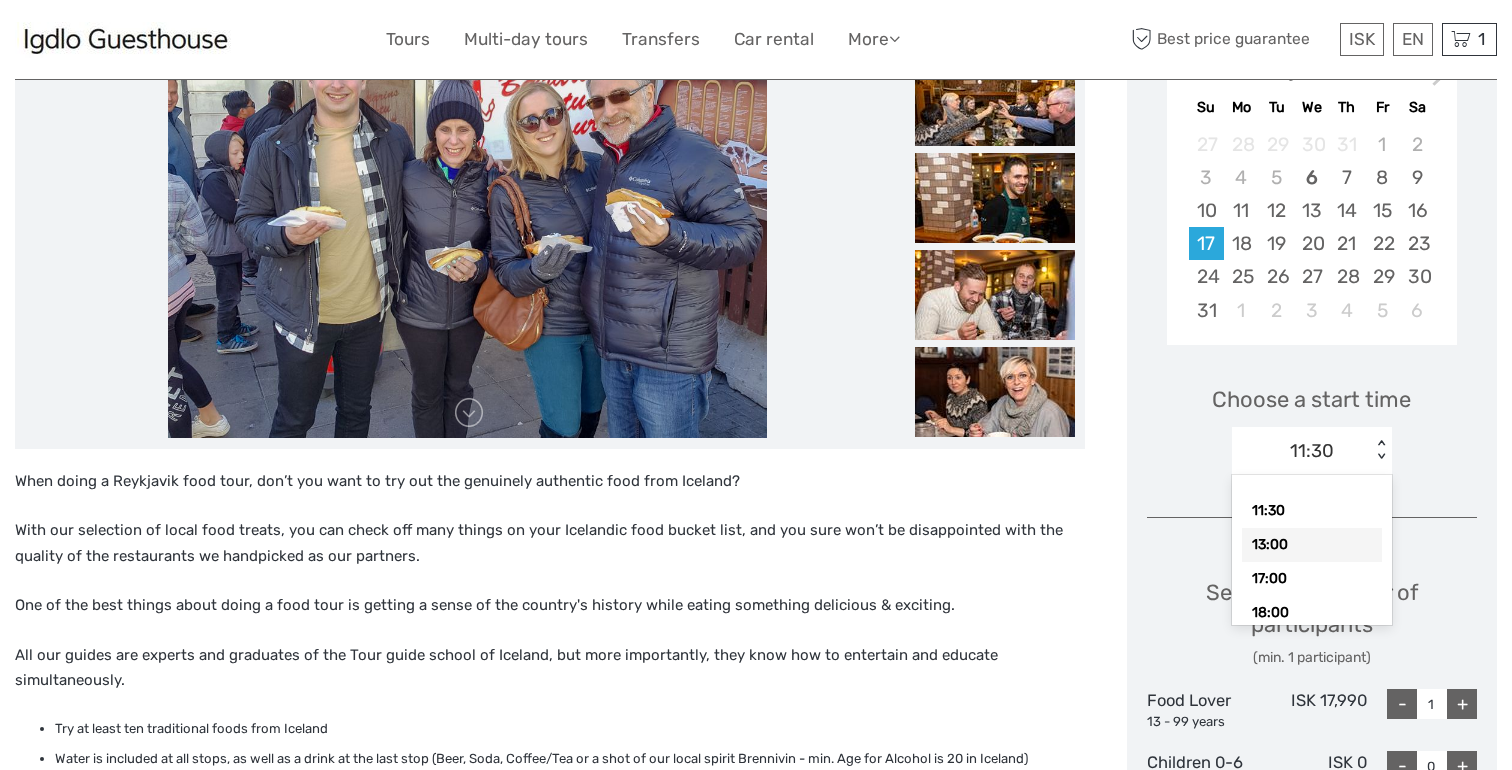 click on "13:00" at bounding box center [1312, 545] 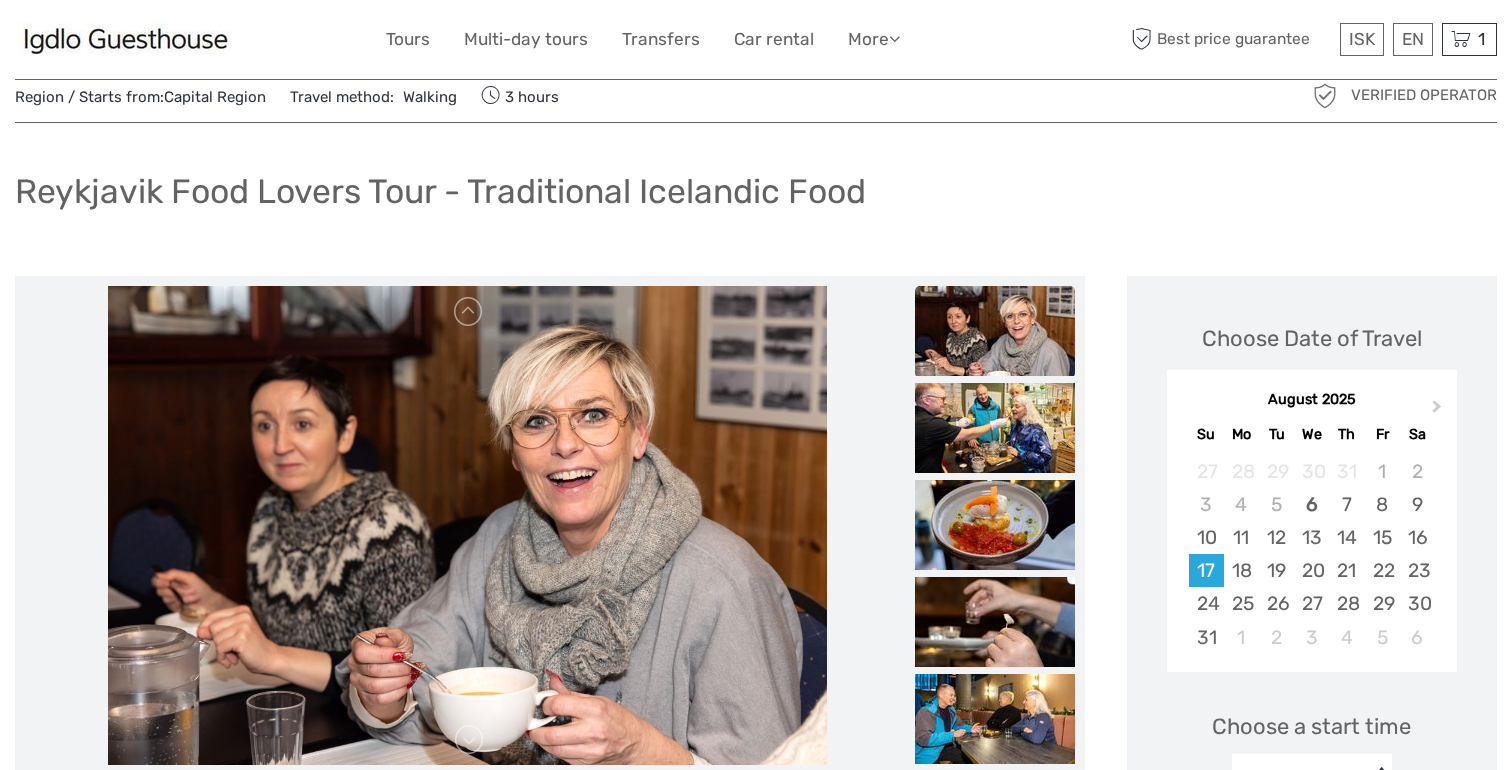 scroll, scrollTop: 57, scrollLeft: 0, axis: vertical 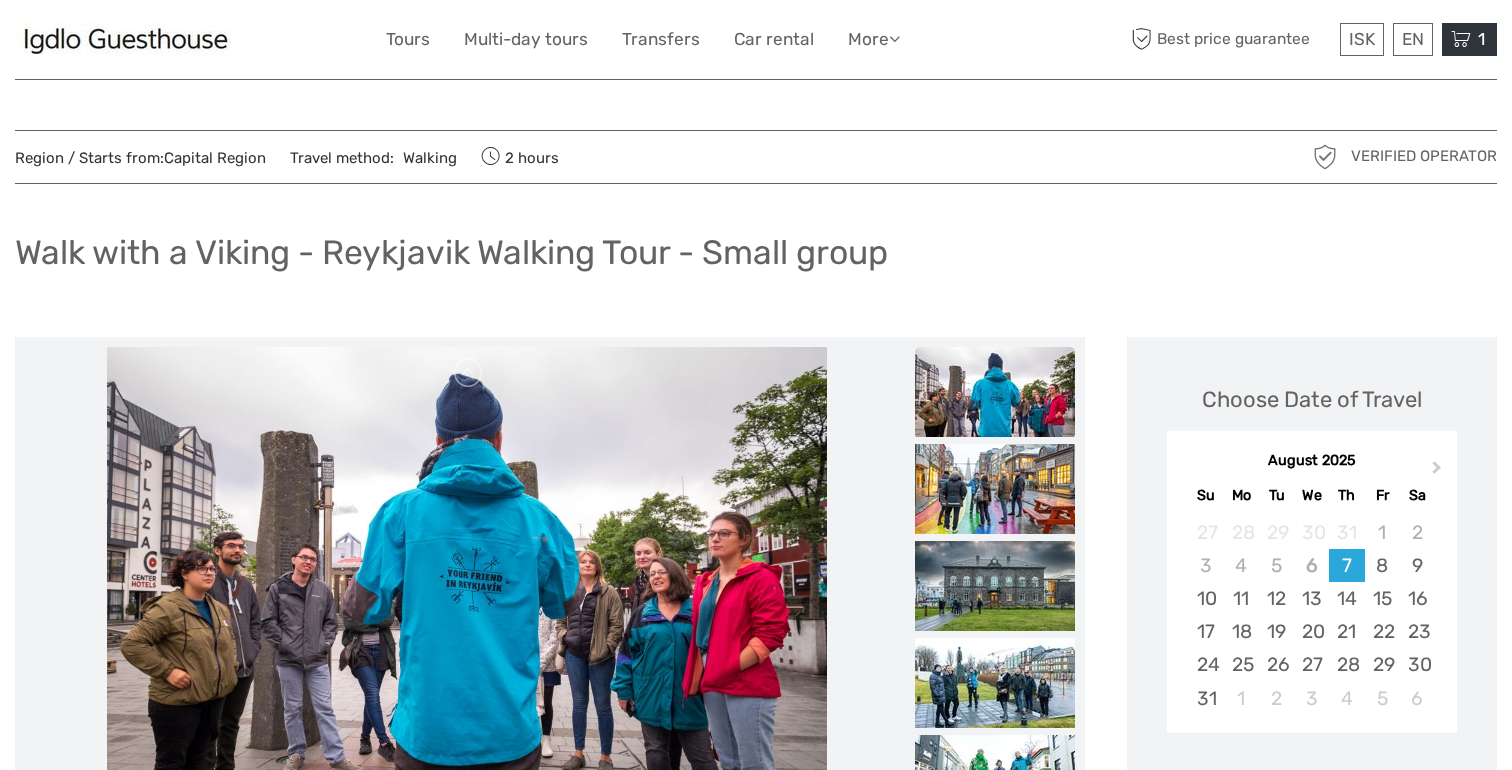 click on "1
Items
Afternoon & Evening Volcano Hiking Tour
1x Adults
Saturday, 09 August 2025 - 11:00 AM
14.990 ISK
Total
14.990 ISK
Checkout
The shopping cart is empty." at bounding box center [1469, 39] 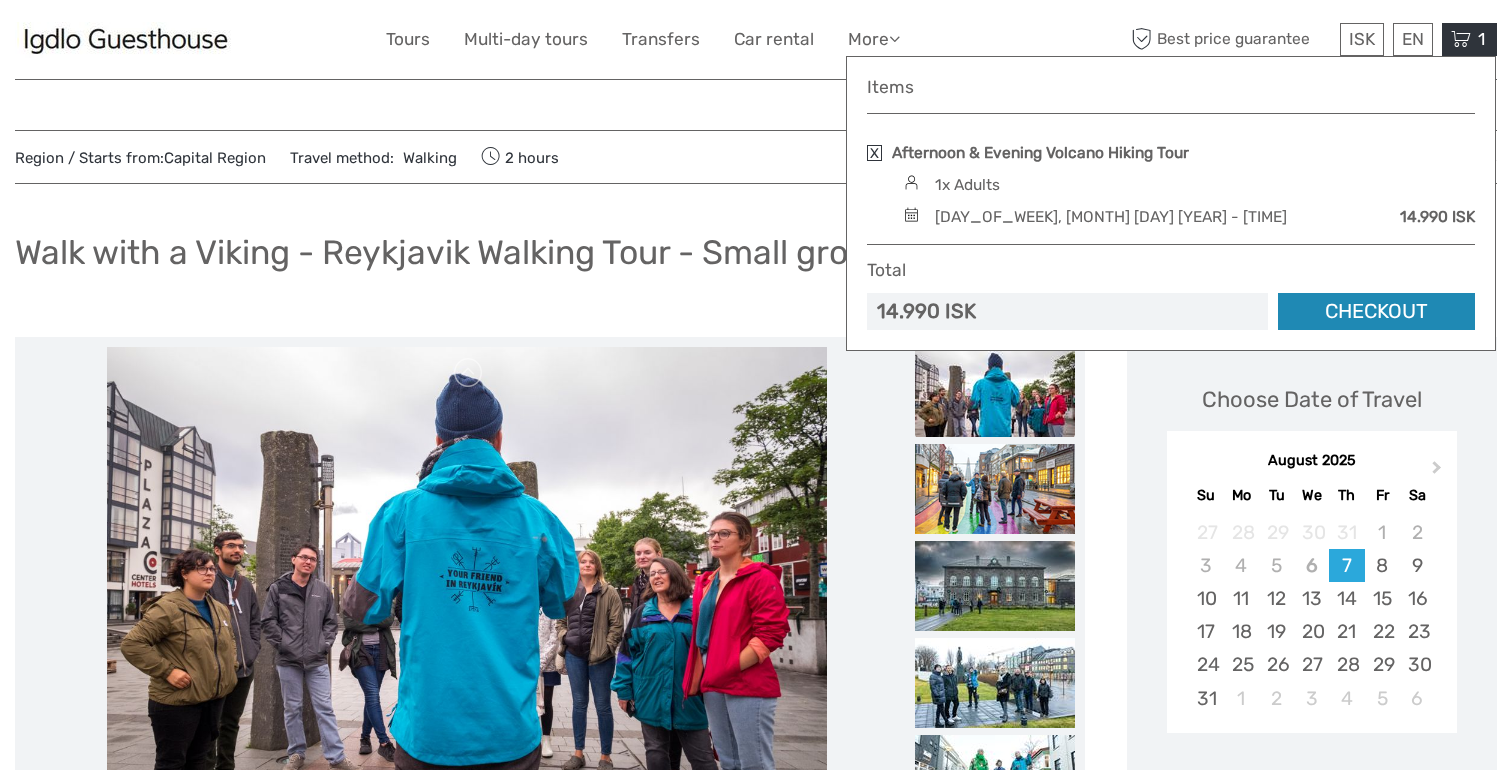 click on "Checkout" at bounding box center (1376, 311) 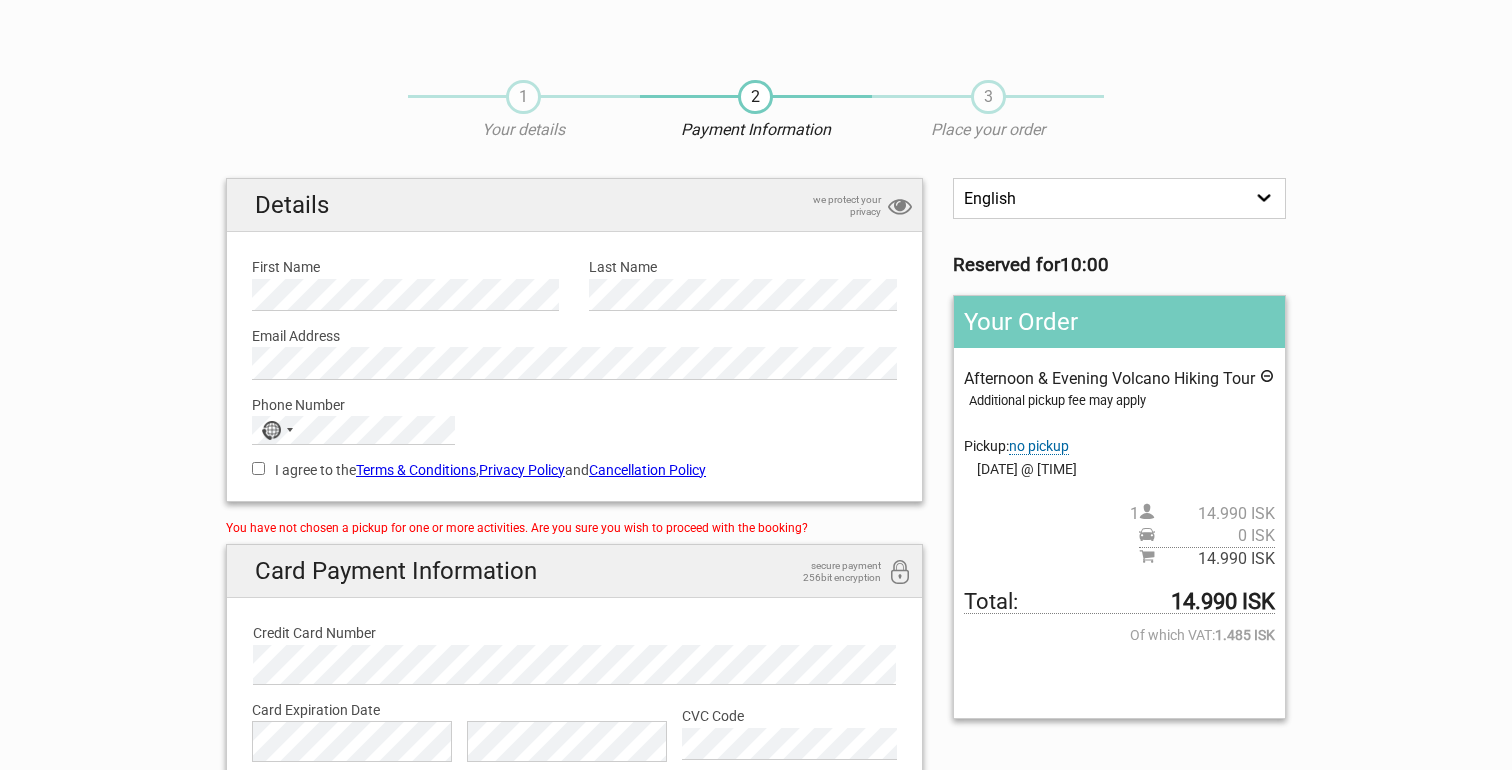 scroll, scrollTop: 0, scrollLeft: 0, axis: both 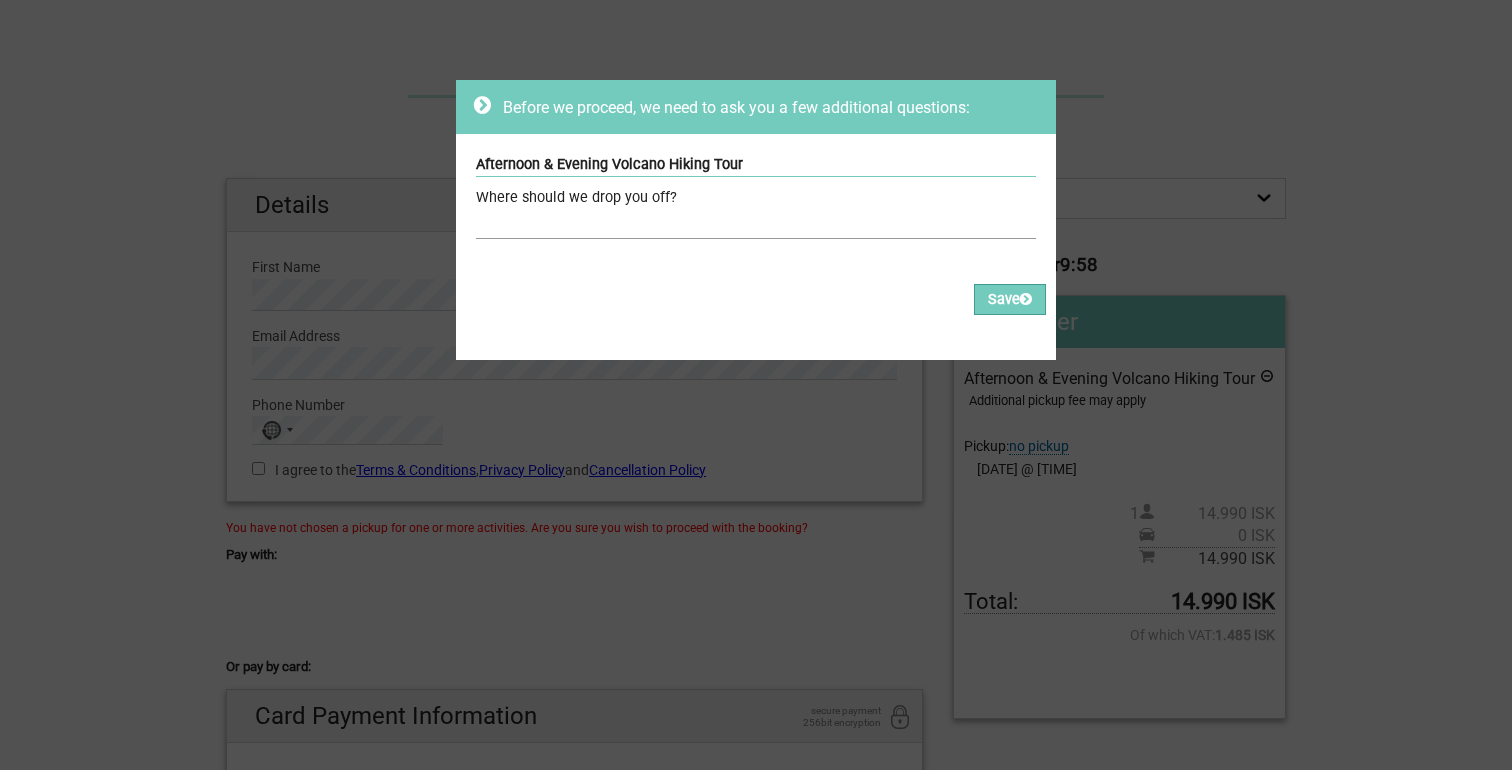 click at bounding box center [756, 224] 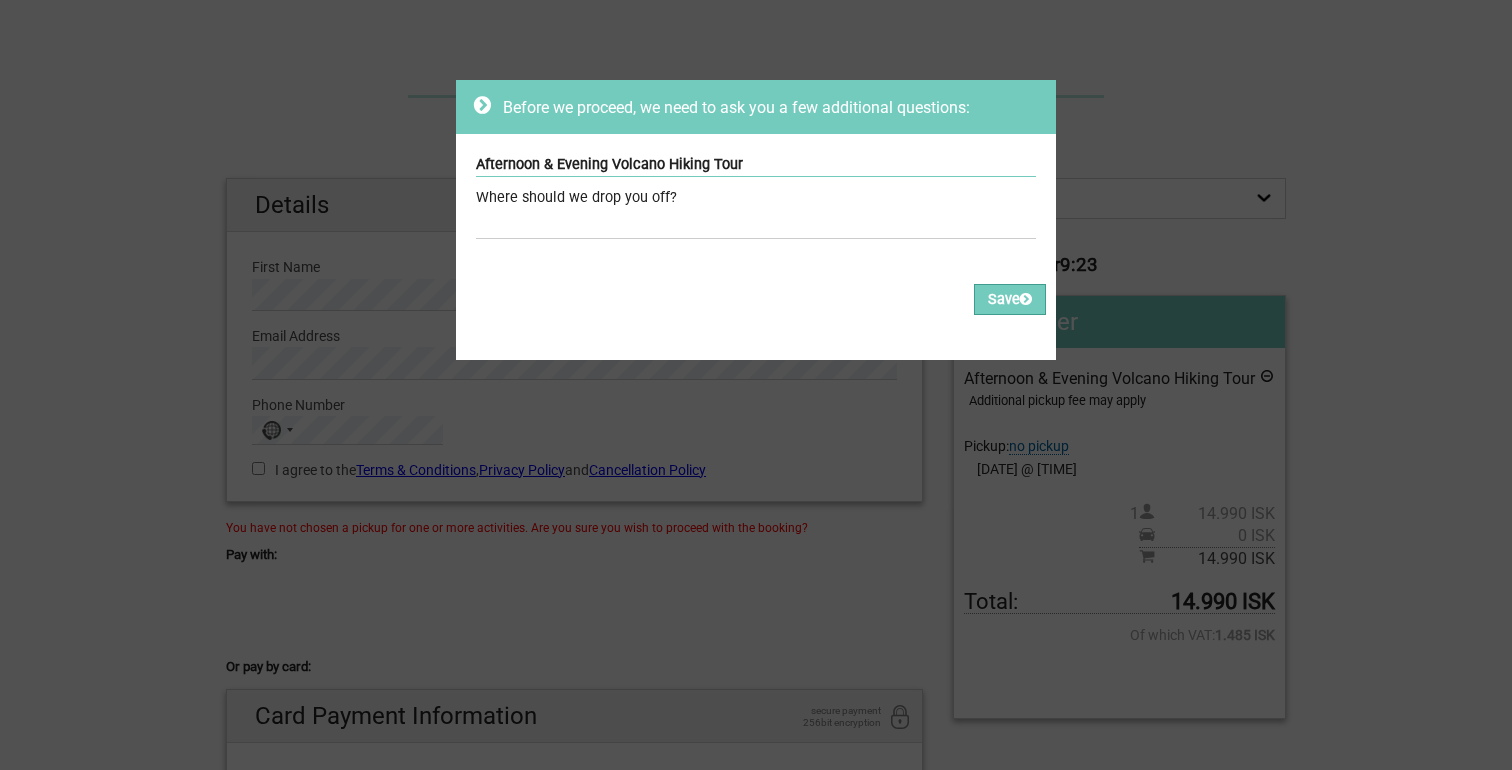 click on "Before we proceed, we need to ask you a few additional questions:
Afternoon & Evening Volcano Hiking Tour
Where should we drop you off?
Required
Please fill out all the Required fields, for all items.
Please correct the values of some of the fields, for all items.
Save" at bounding box center (756, 385) 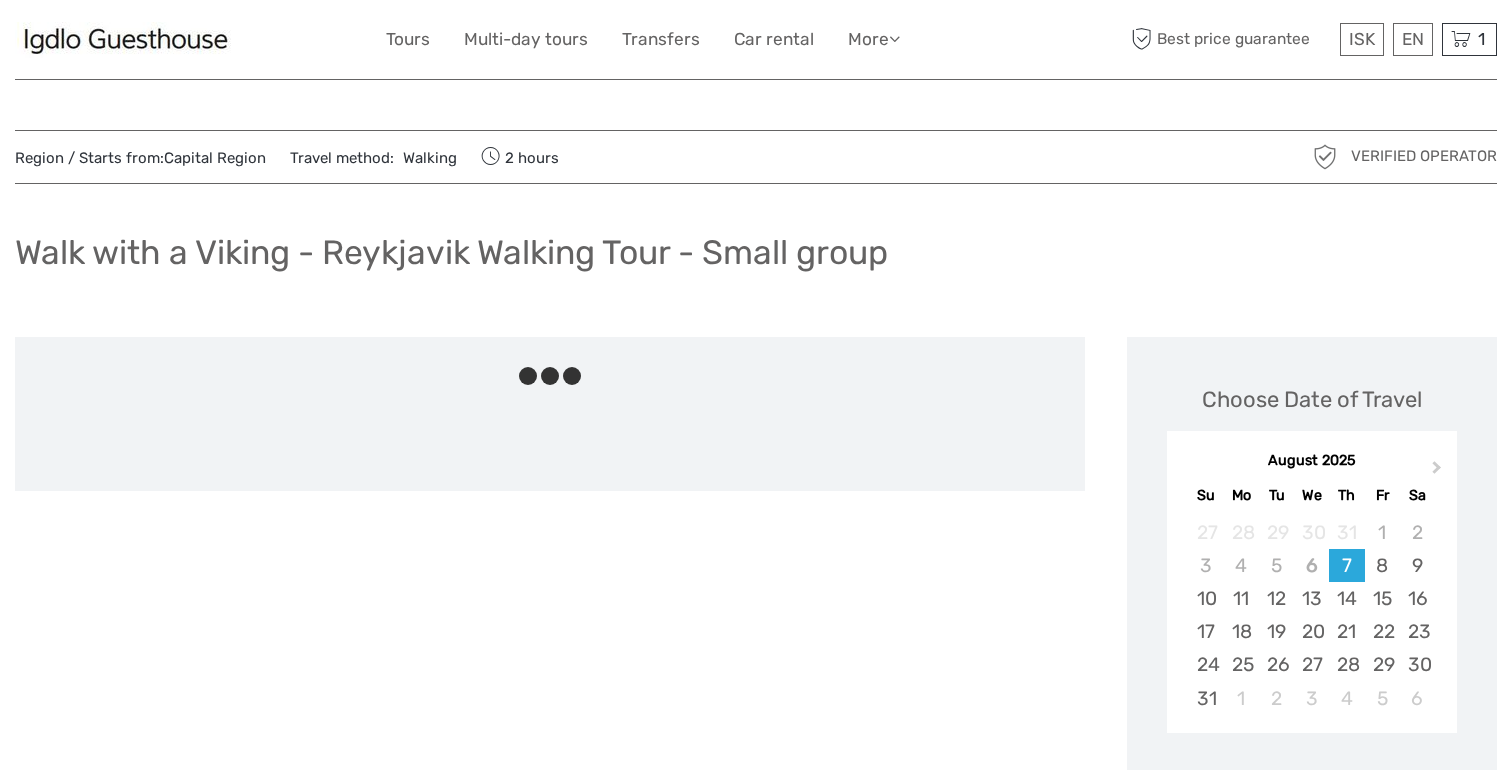 scroll, scrollTop: 0, scrollLeft: 0, axis: both 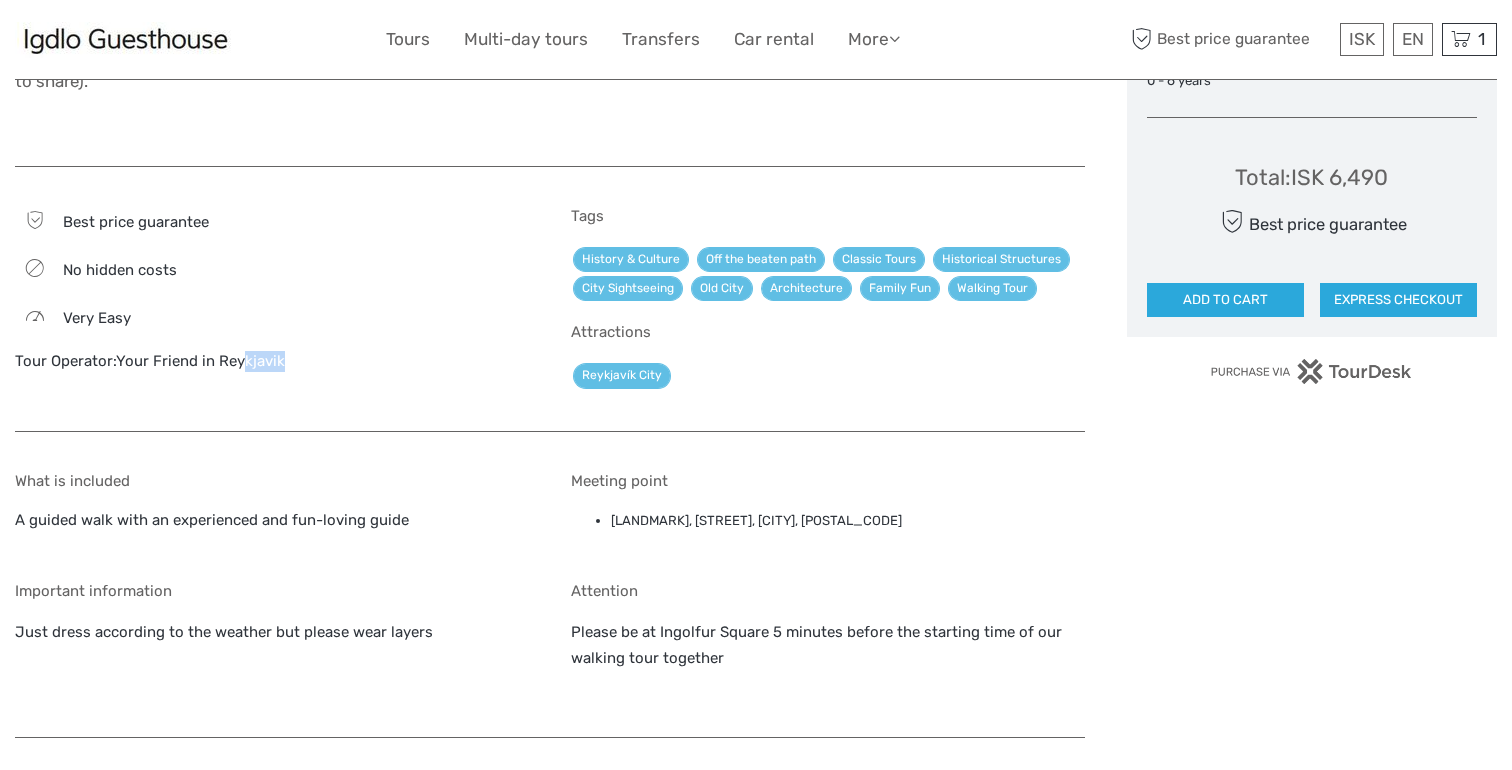 drag, startPoint x: 303, startPoint y: 356, endPoint x: 242, endPoint y: 358, distance: 61.03278 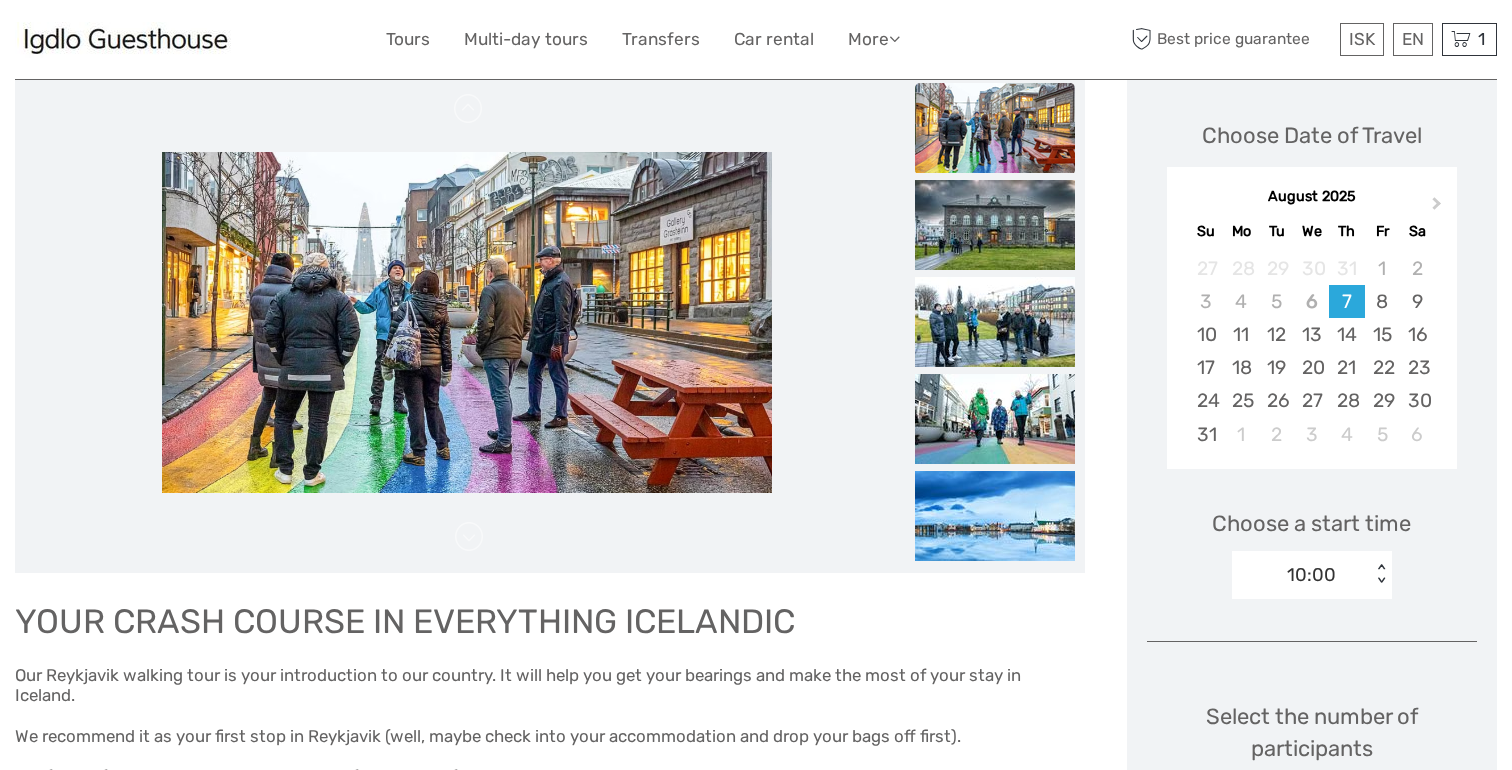 scroll, scrollTop: 0, scrollLeft: 0, axis: both 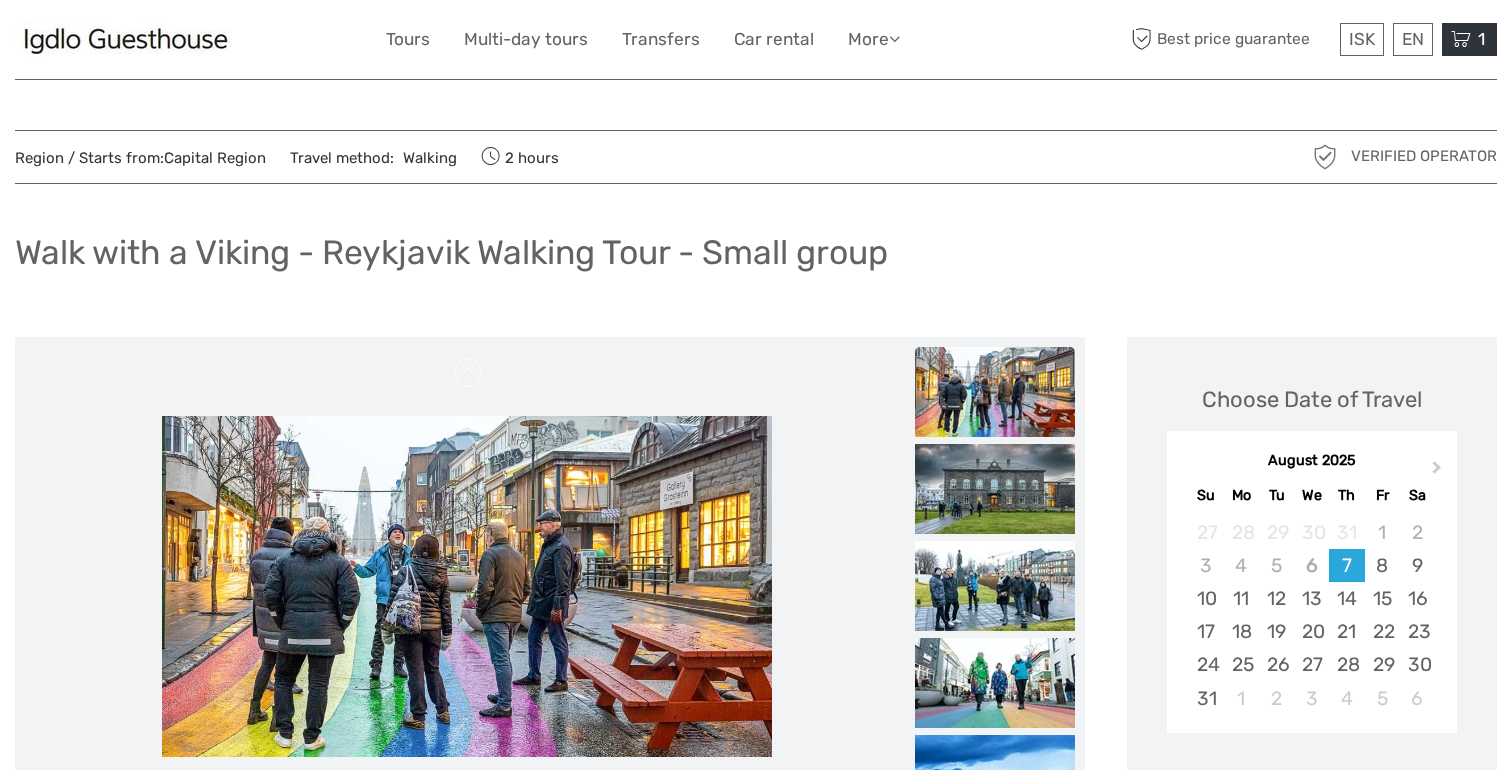 click at bounding box center [1461, 39] 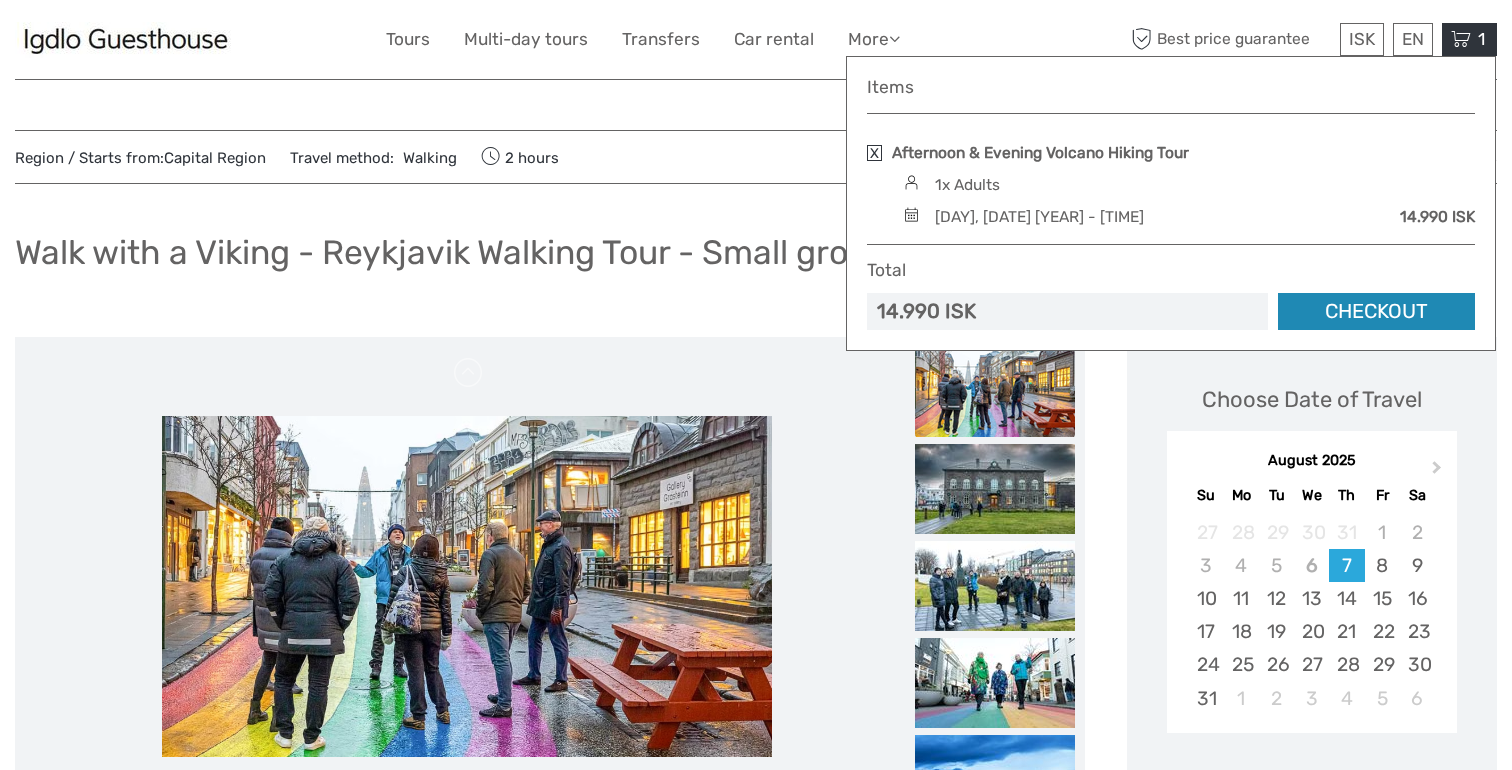 click on "Checkout" at bounding box center (1376, 311) 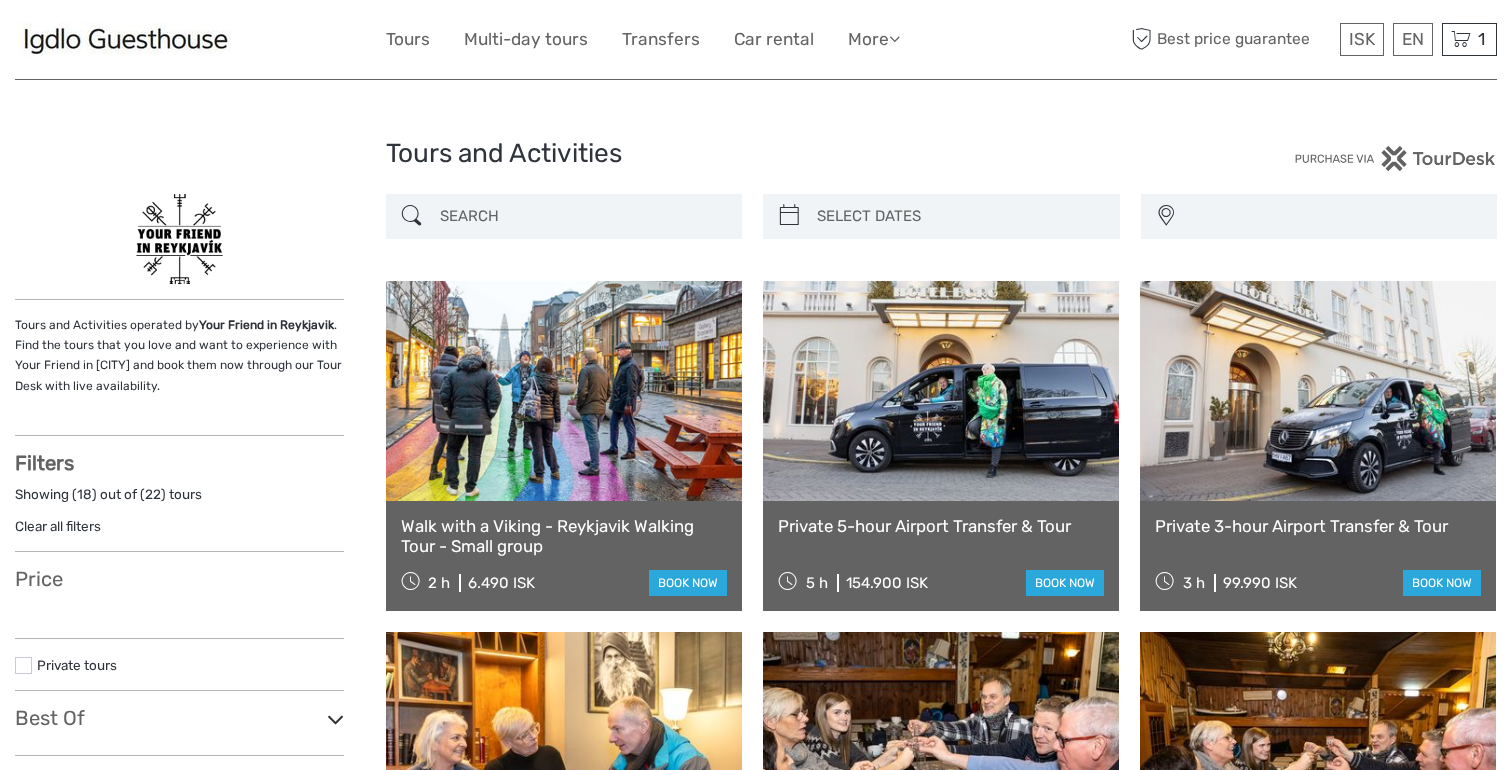 select 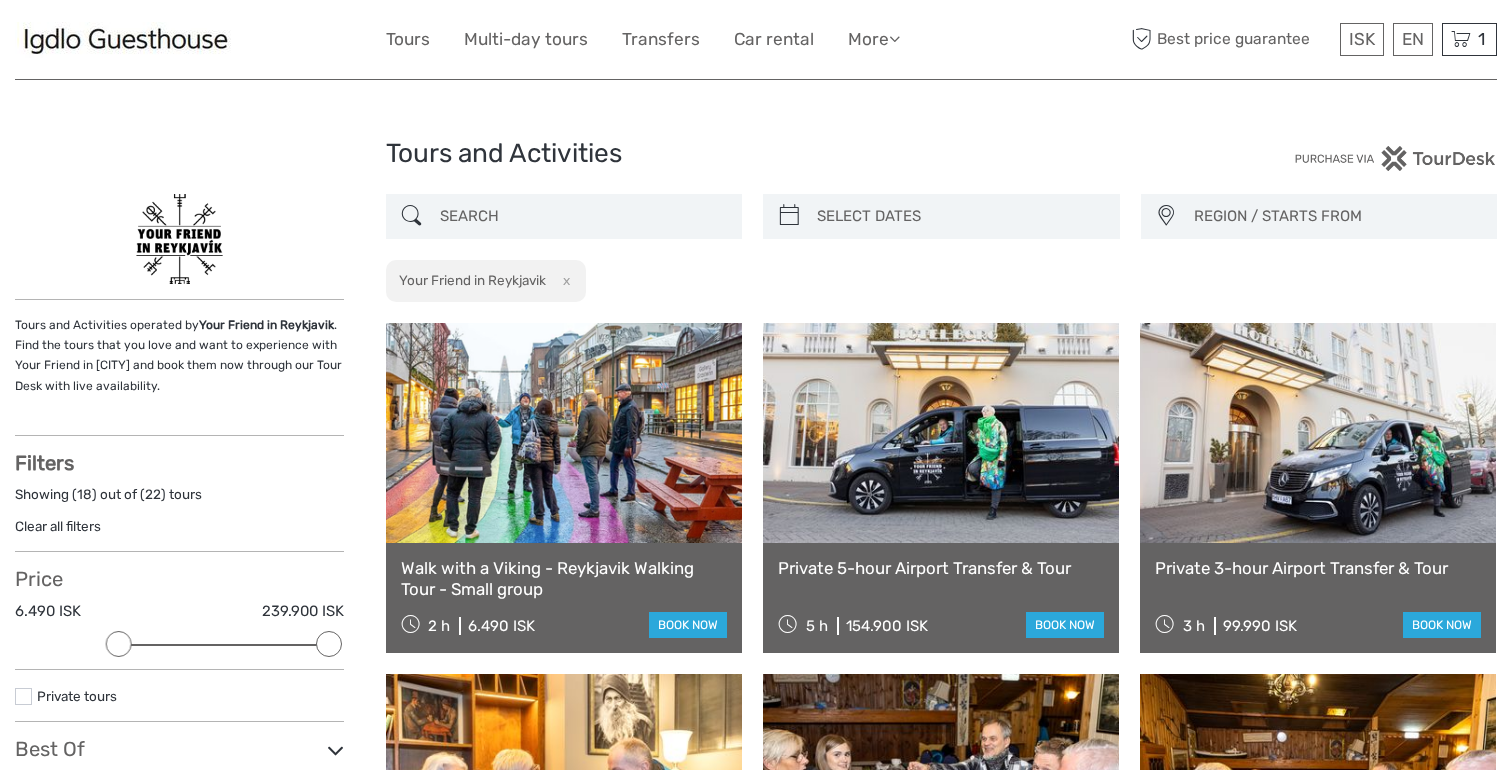 scroll, scrollTop: 0, scrollLeft: 0, axis: both 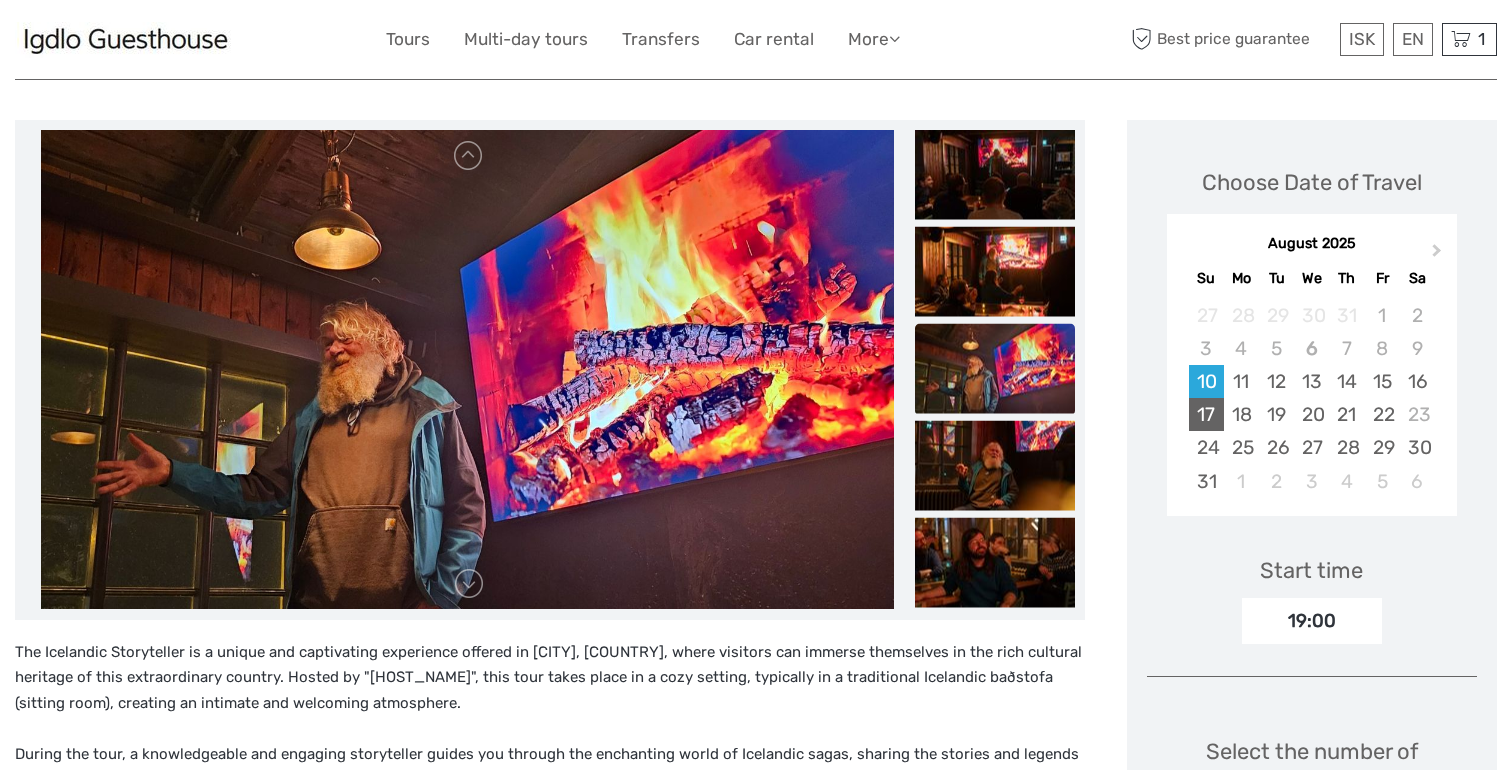 click on "17" at bounding box center (1206, 414) 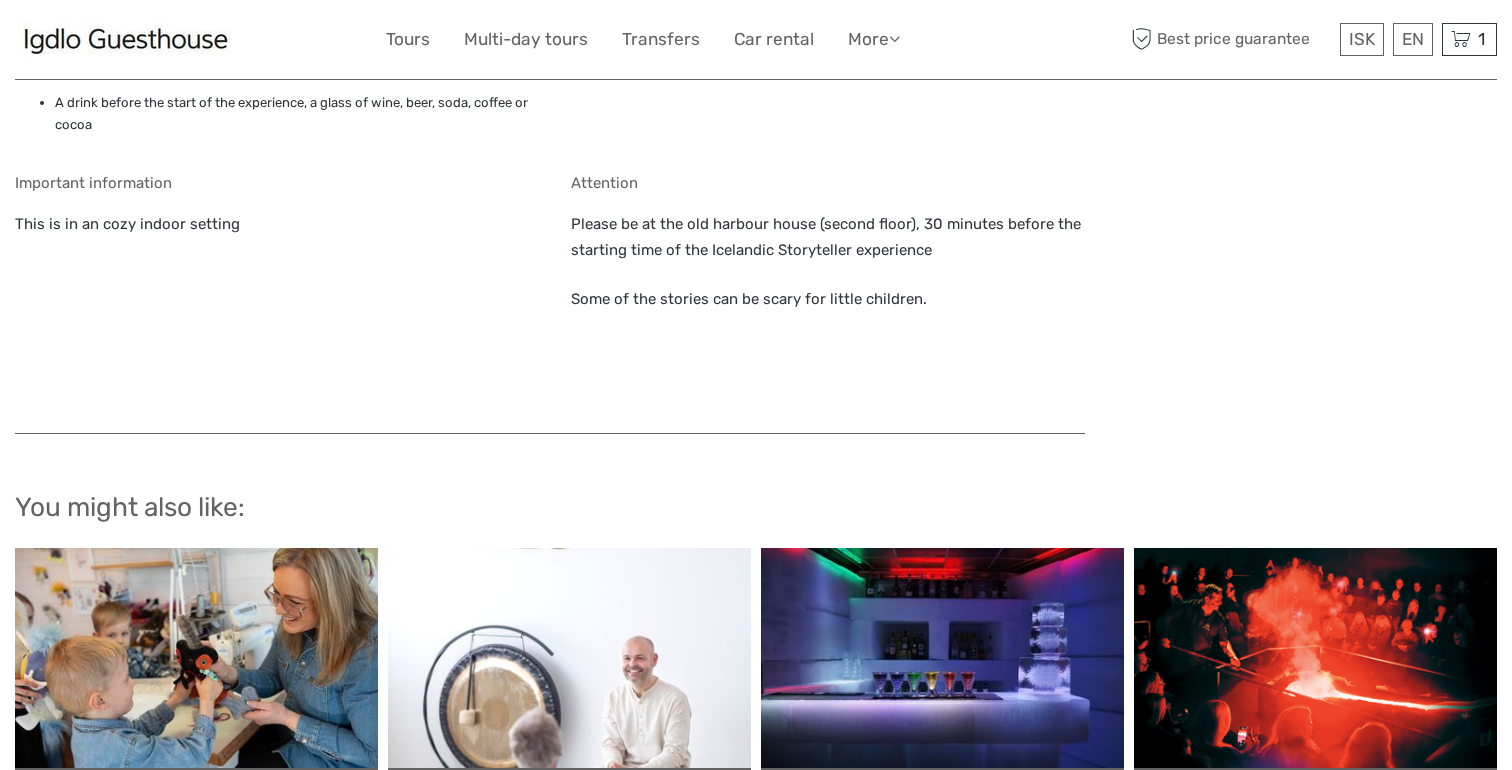 scroll, scrollTop: 1670, scrollLeft: 0, axis: vertical 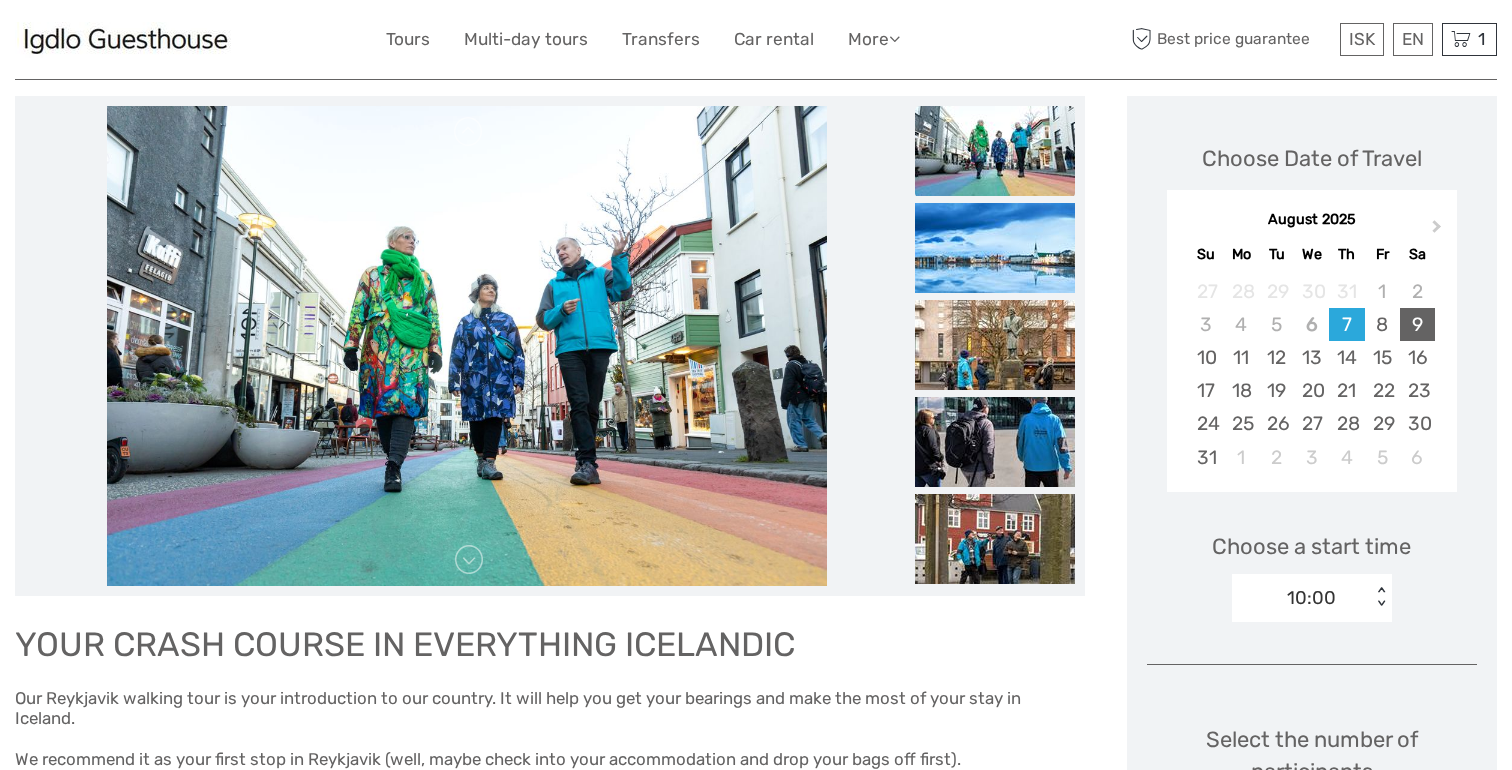 click on "9" at bounding box center (1417, 324) 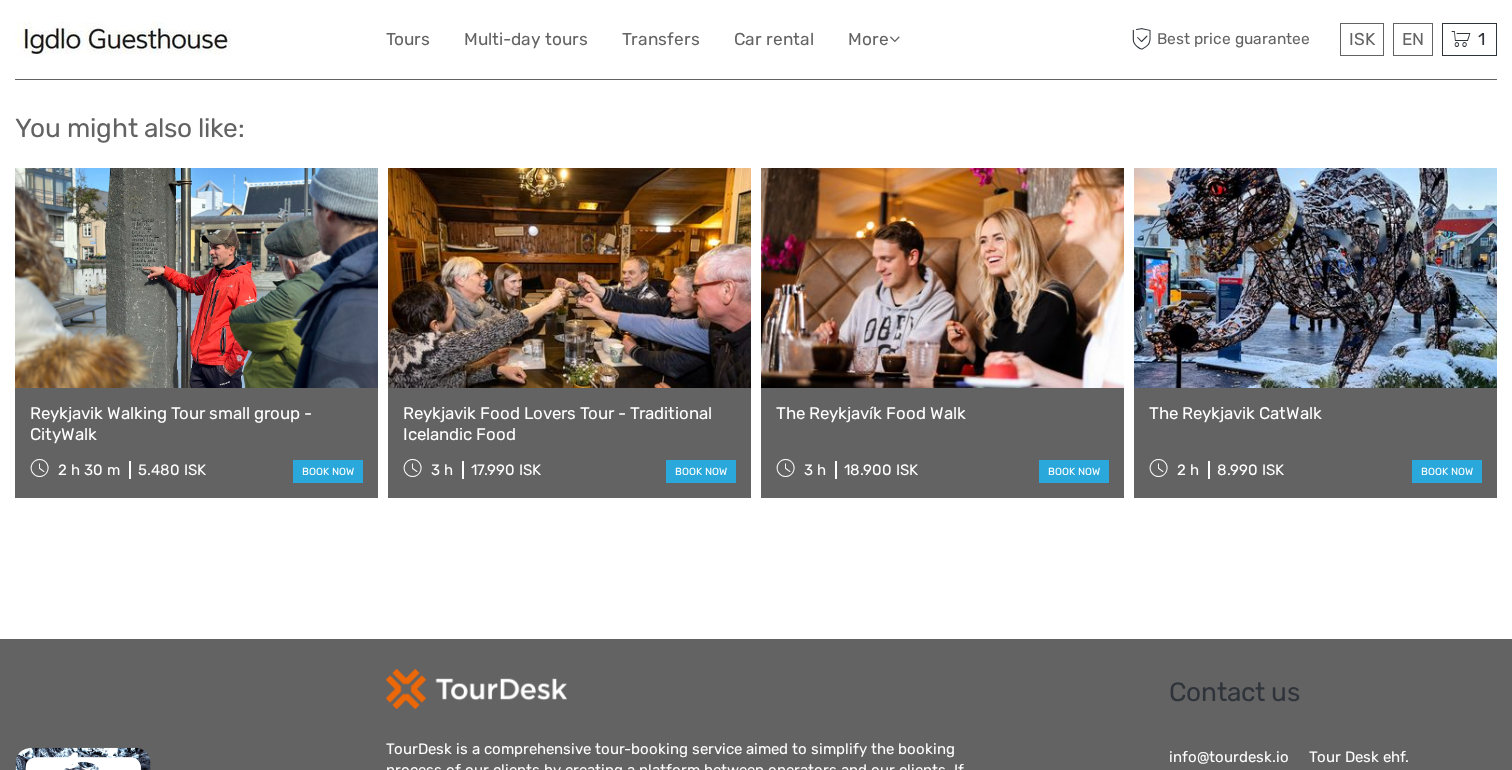 scroll, scrollTop: 1862, scrollLeft: 0, axis: vertical 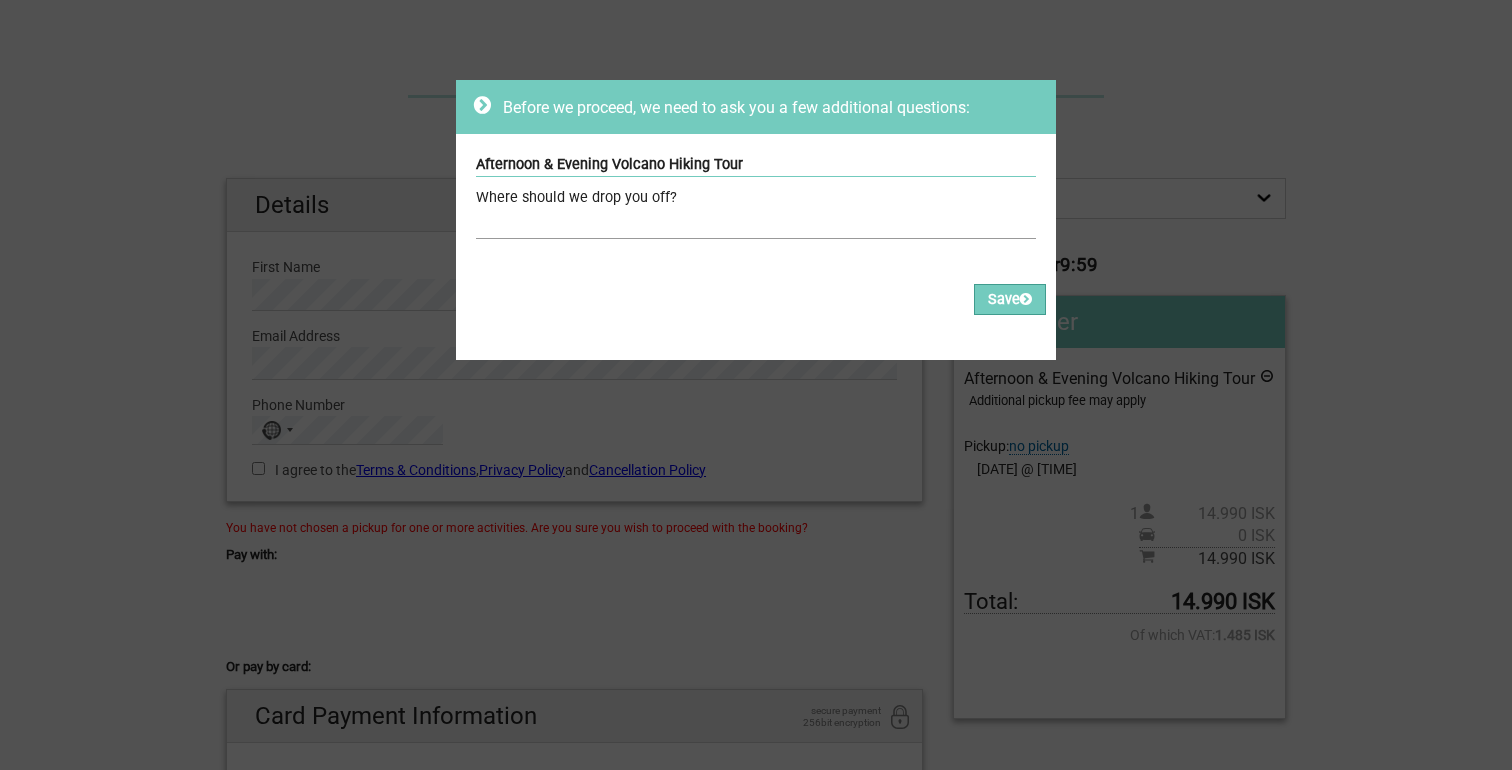 click at bounding box center (756, 224) 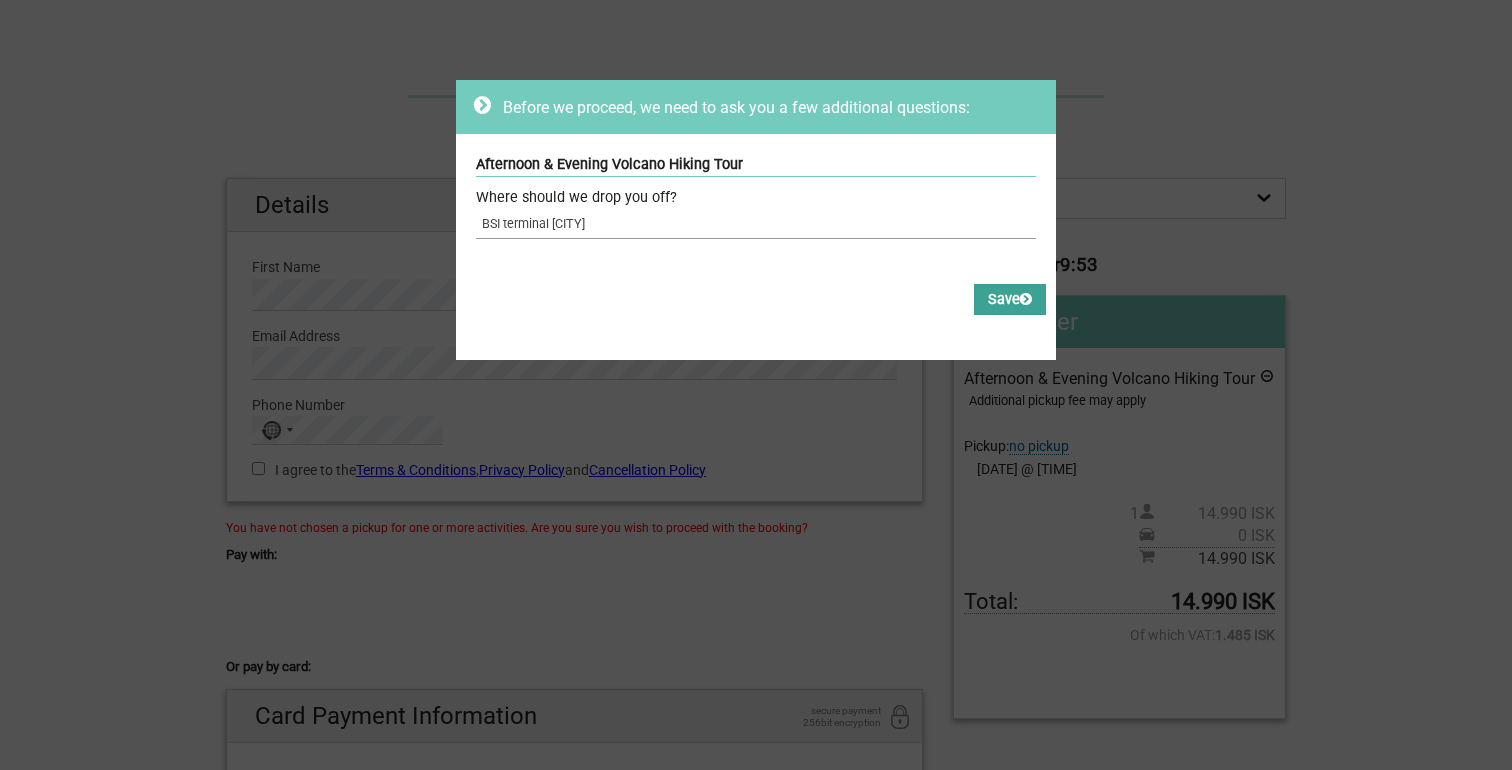 type on "BSI terminal Reykjavik" 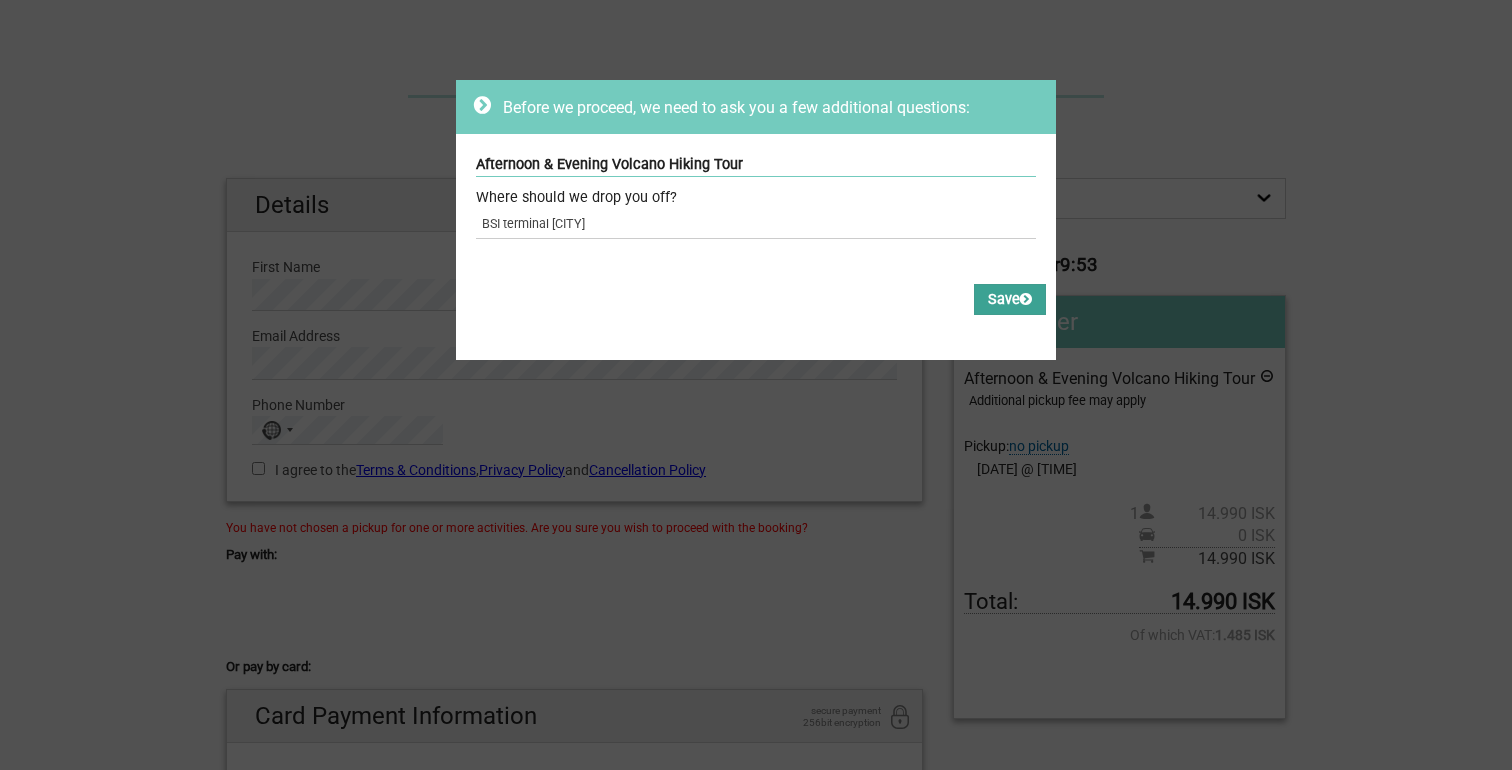 click at bounding box center [1026, 299] 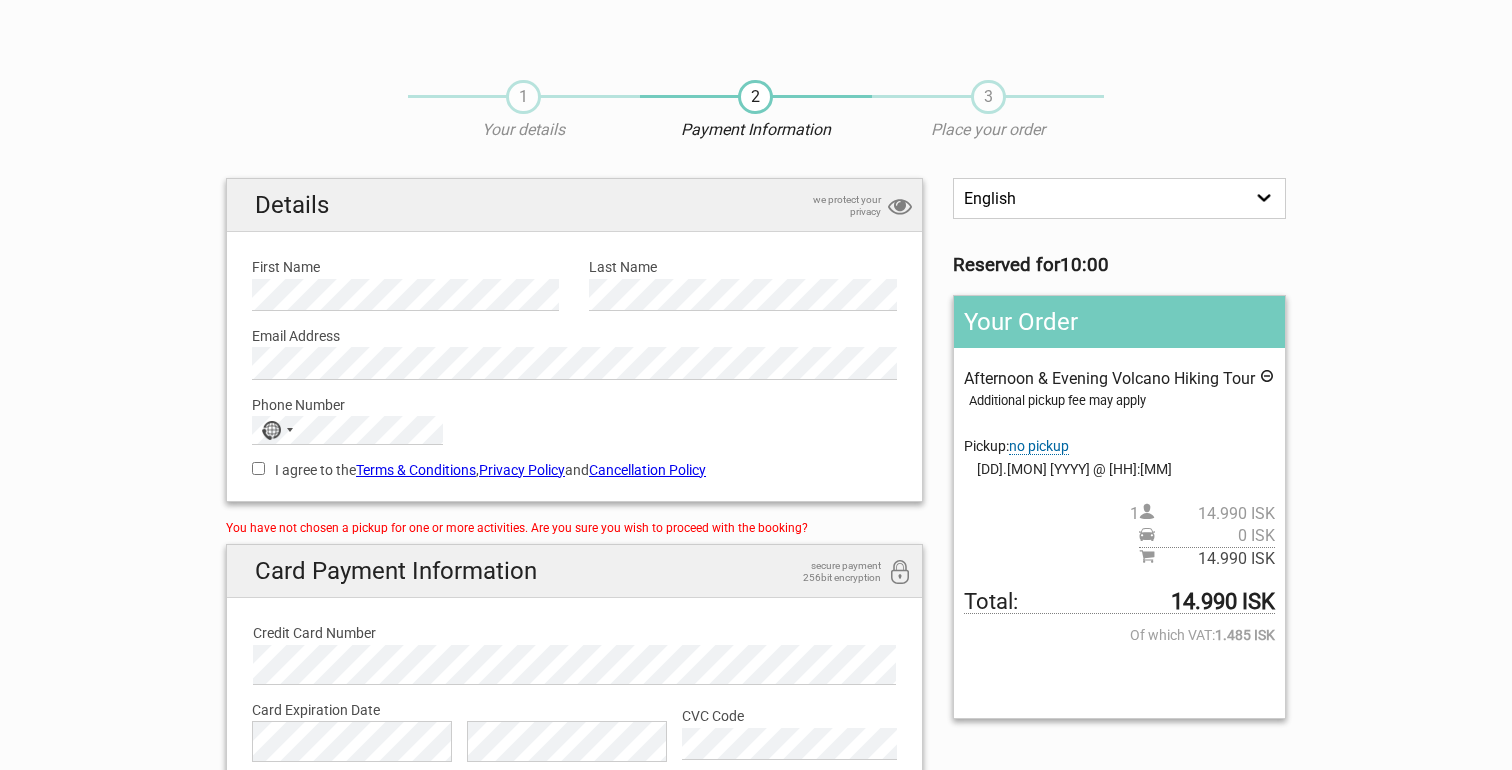 scroll, scrollTop: 0, scrollLeft: 0, axis: both 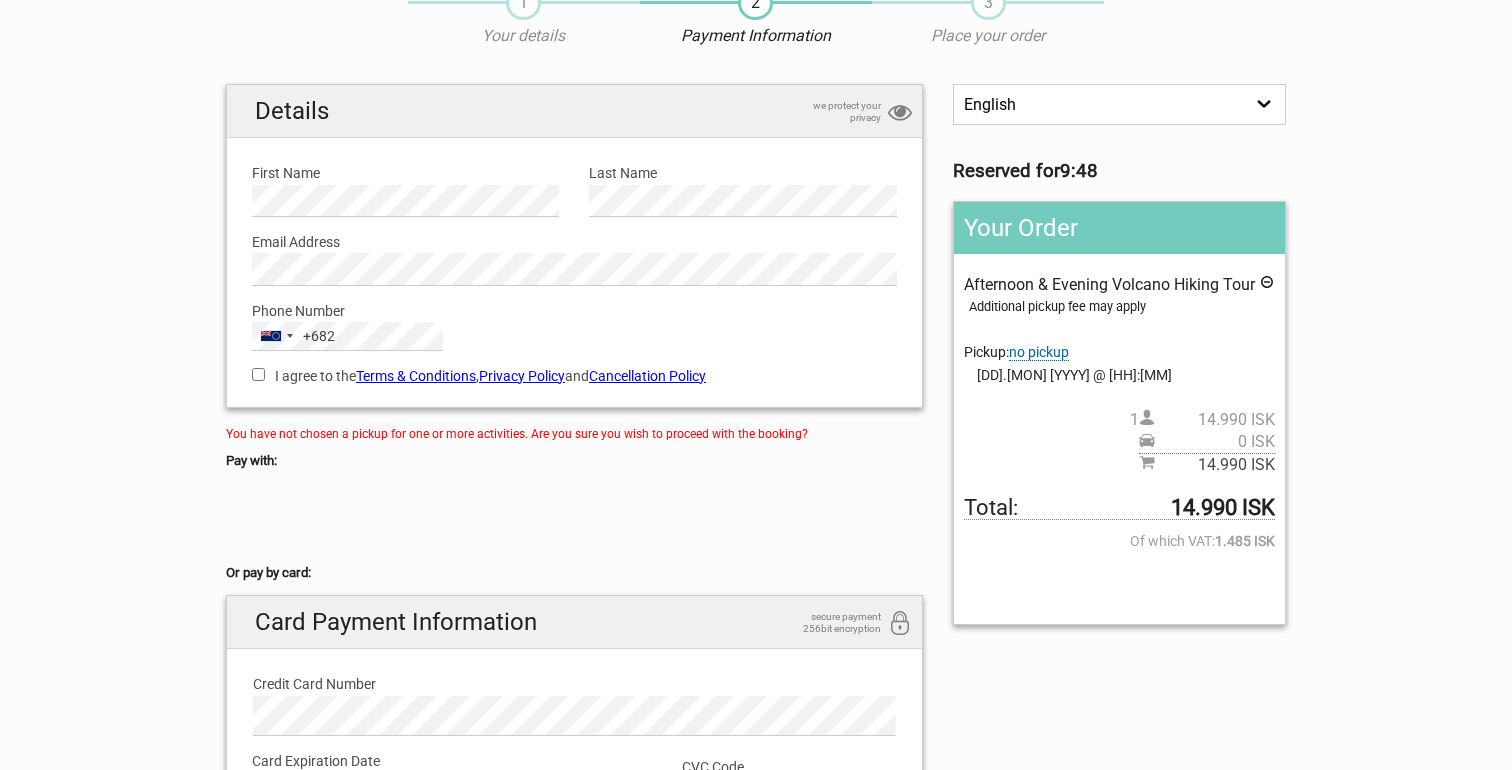 click on "+682" at bounding box center (319, 336) 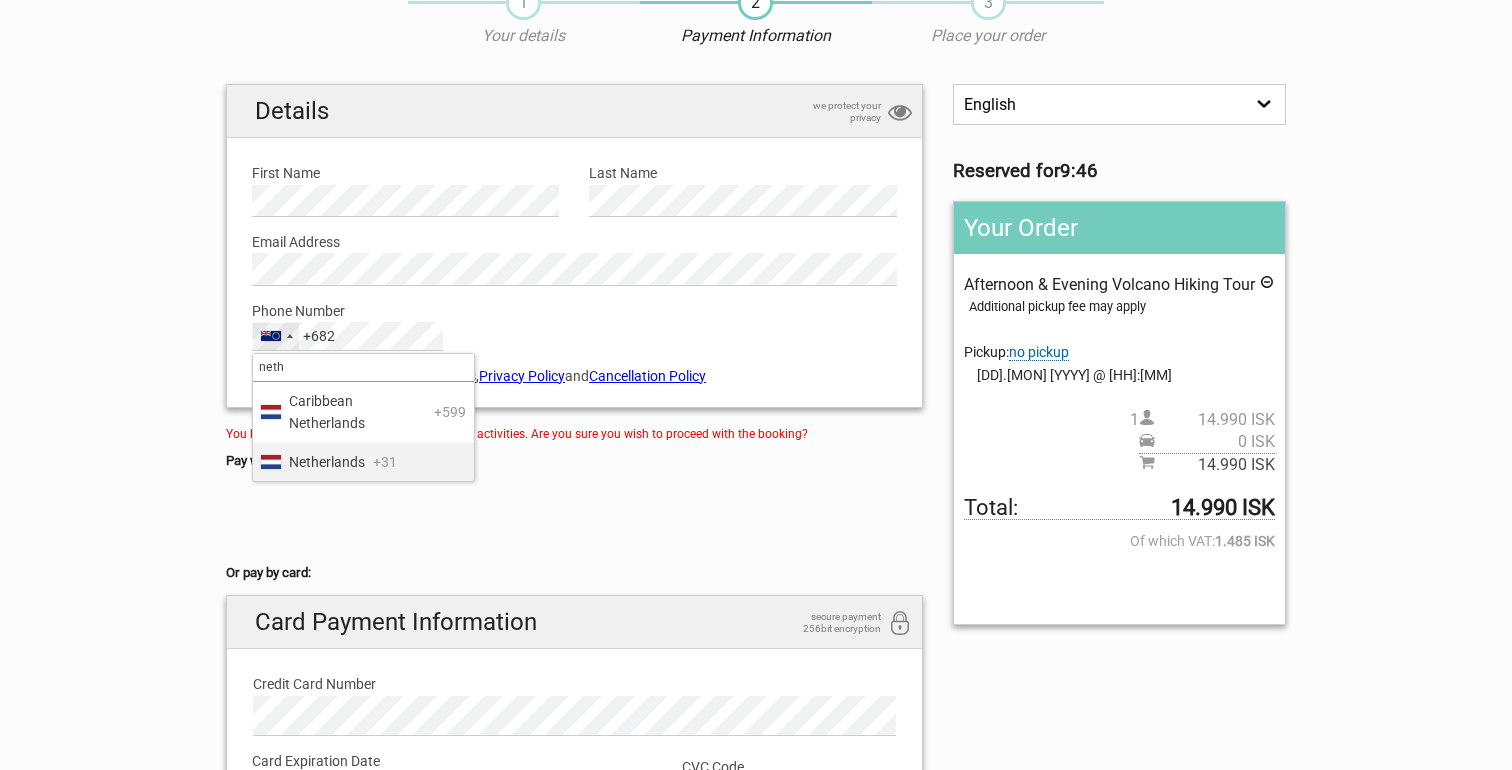 type on "neth" 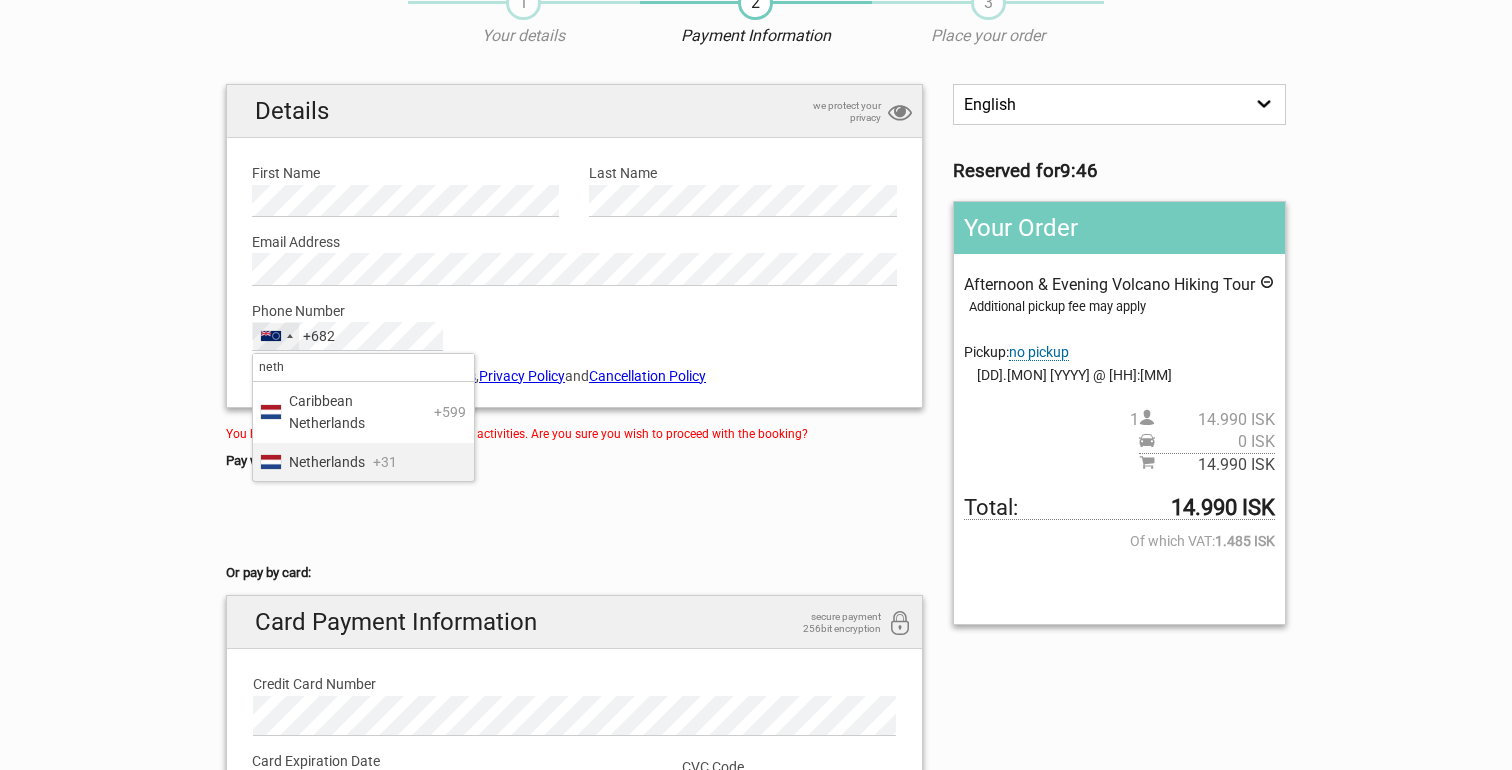 click on "Netherlands +31" at bounding box center [363, 462] 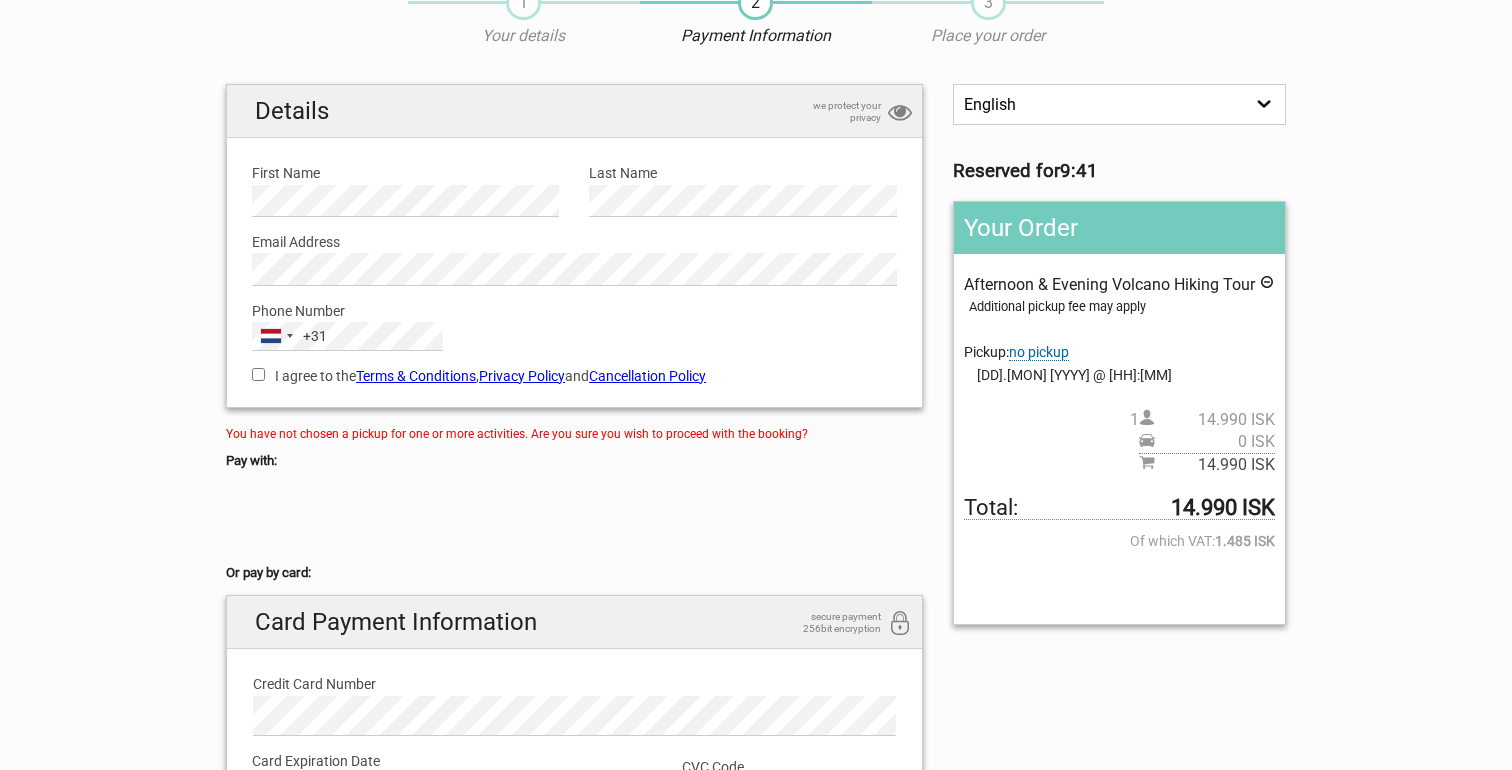 click on "I agree to the  Terms & Conditions ,  Privacy Policy  and  Cancellation Policy" at bounding box center (258, 374) 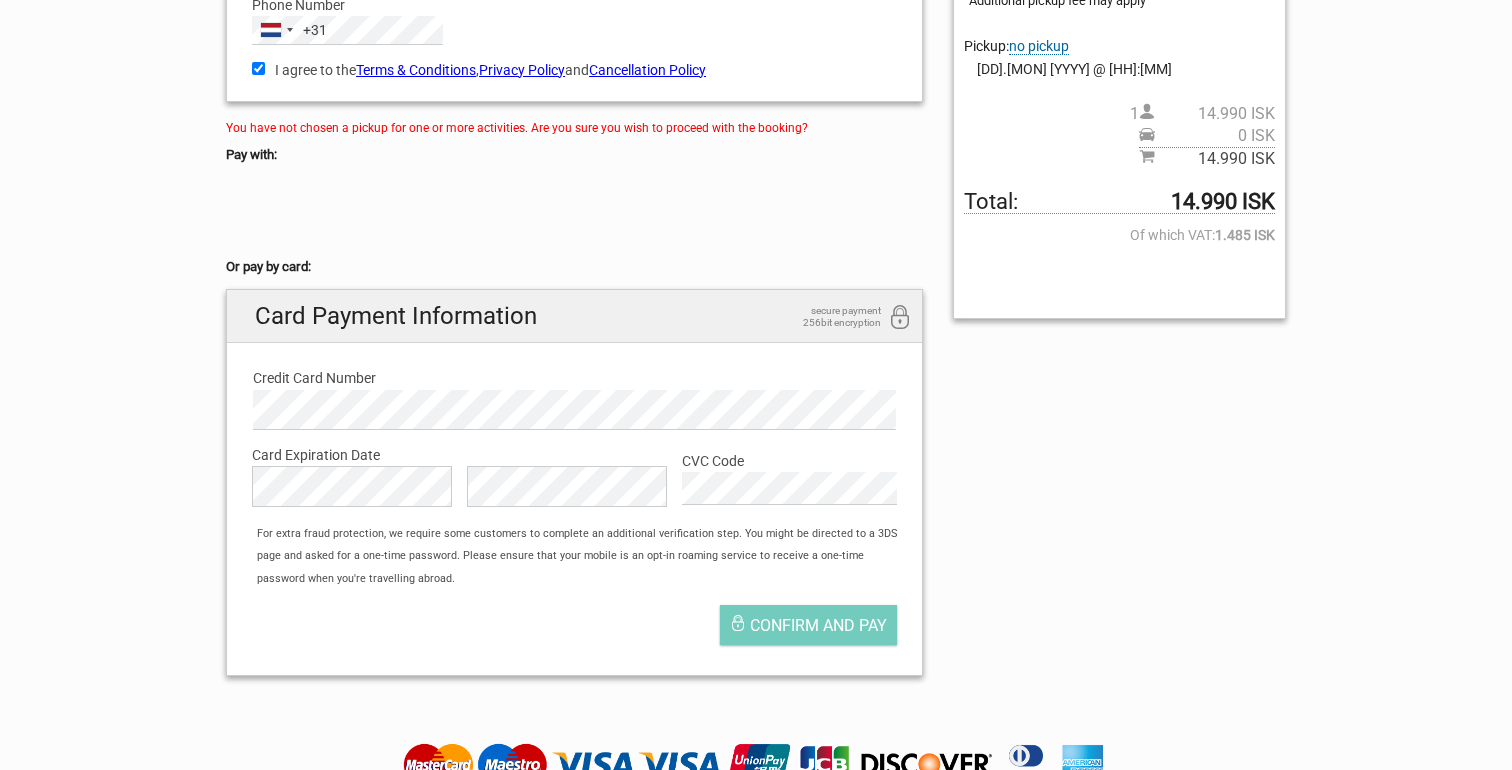 scroll, scrollTop: 406, scrollLeft: 0, axis: vertical 